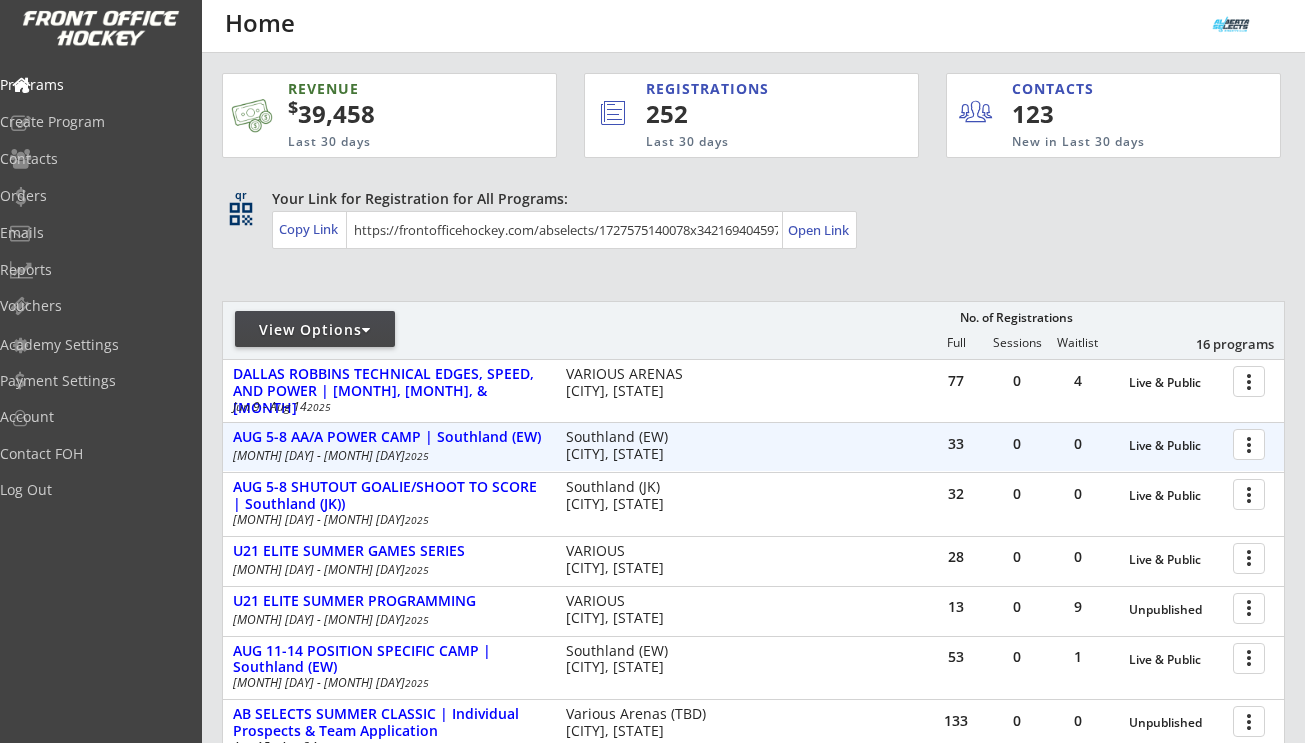 scroll, scrollTop: 0, scrollLeft: 0, axis: both 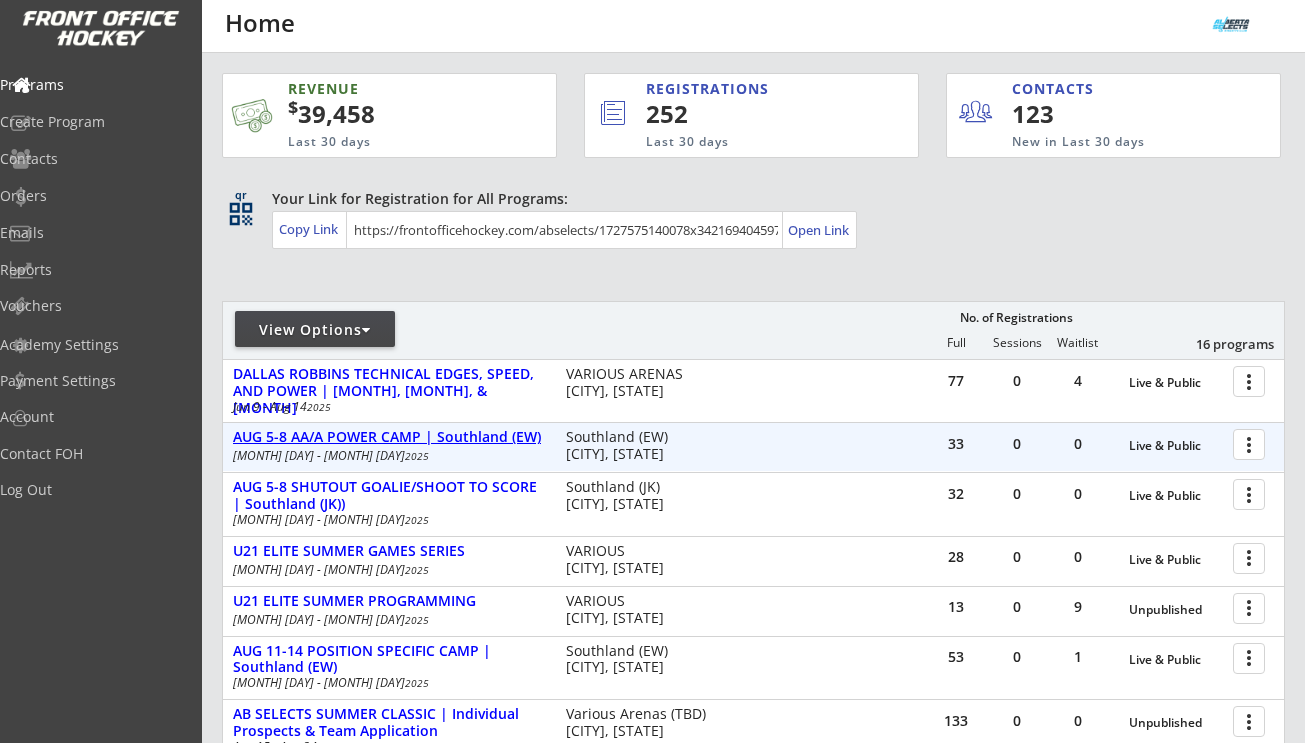 click on "AUG 5-8 AA/A POWER CAMP | Southland (EW)" at bounding box center [389, 437] 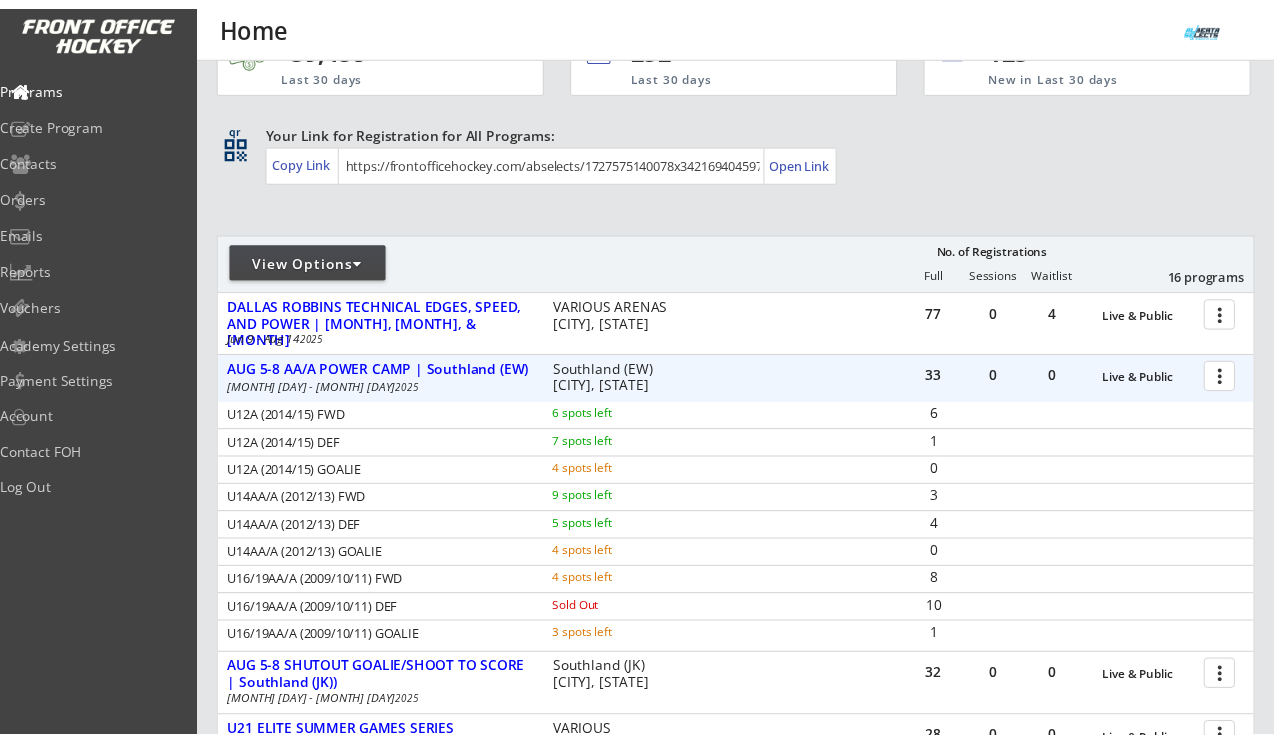 scroll, scrollTop: 73, scrollLeft: 0, axis: vertical 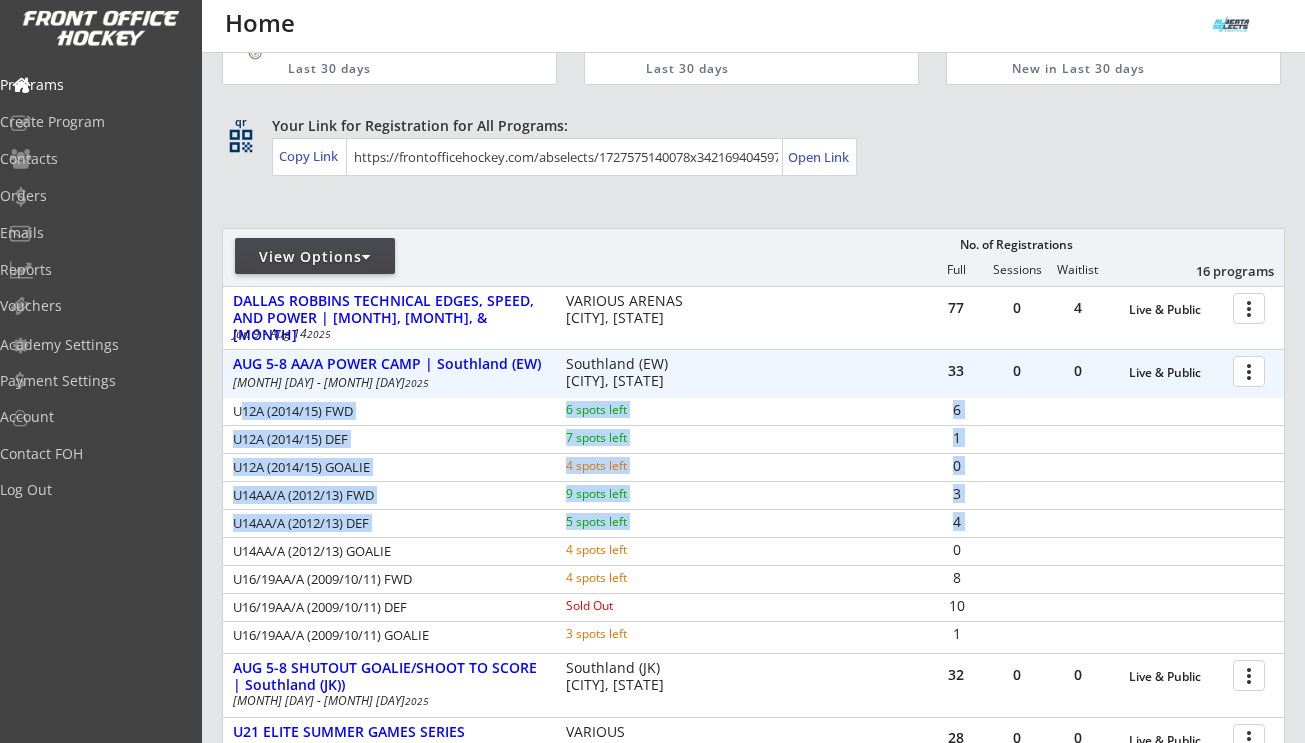 drag, startPoint x: 238, startPoint y: 411, endPoint x: 739, endPoint y: 541, distance: 517.59155 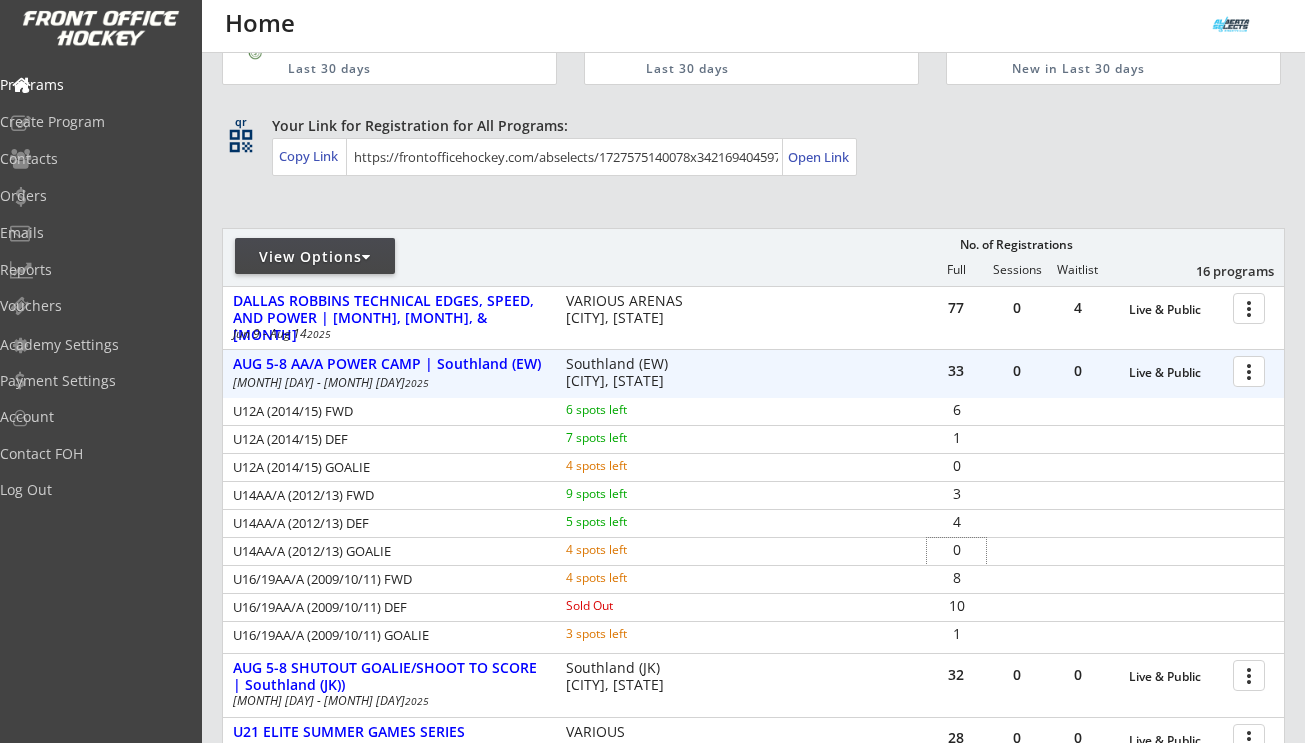 click on "0" at bounding box center [956, 550] 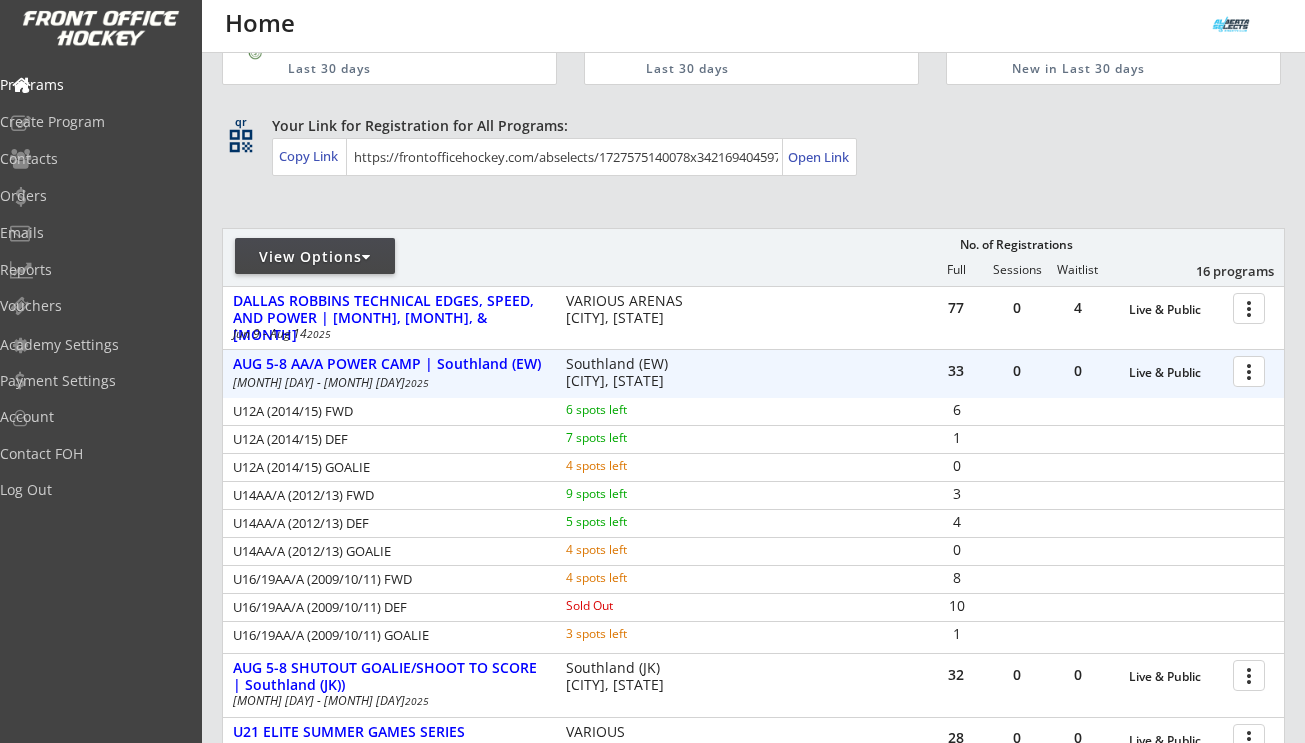 click on "0" at bounding box center [1105, 551] 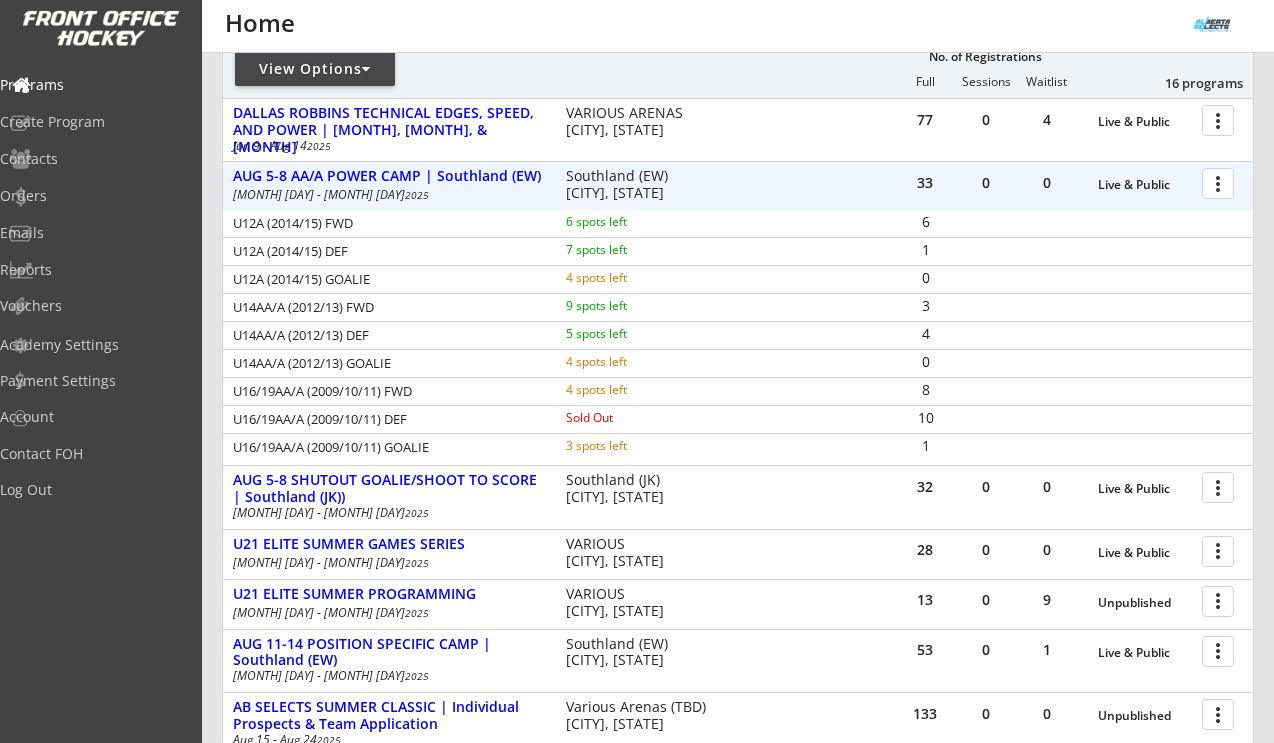 scroll, scrollTop: 305, scrollLeft: 0, axis: vertical 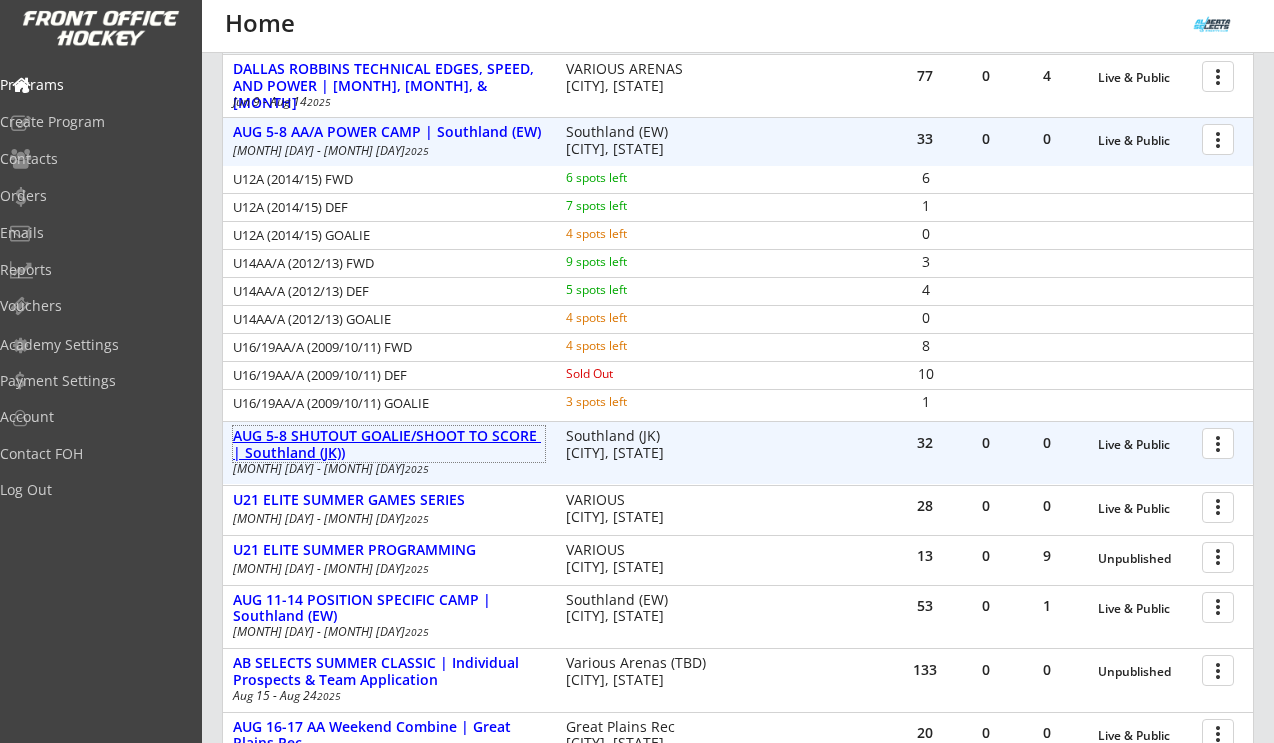 click on "[MONTH] [NUMBER]-[NUMBER] [TYPE]/[TYPE] [EVENT] | [LOCATION] ([ABBREVIATION])" at bounding box center [389, 445] 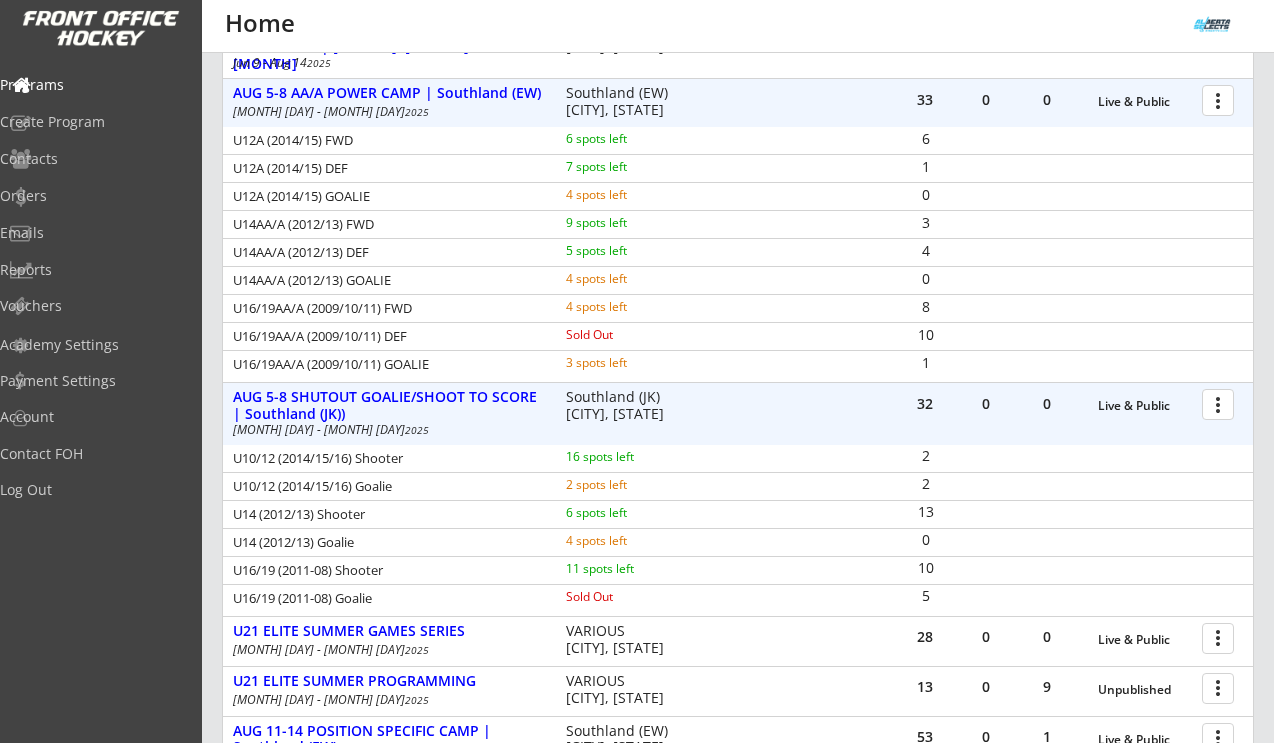 scroll, scrollTop: 354, scrollLeft: 0, axis: vertical 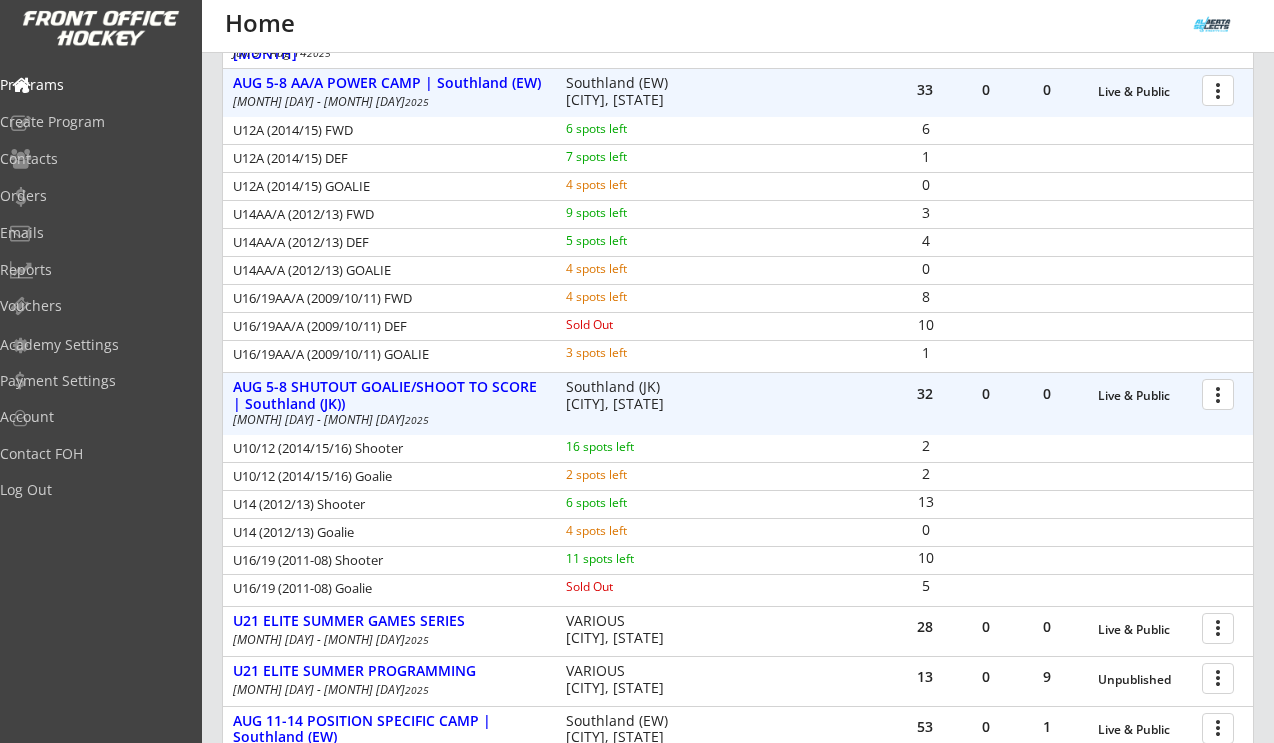 click at bounding box center (1221, 393) 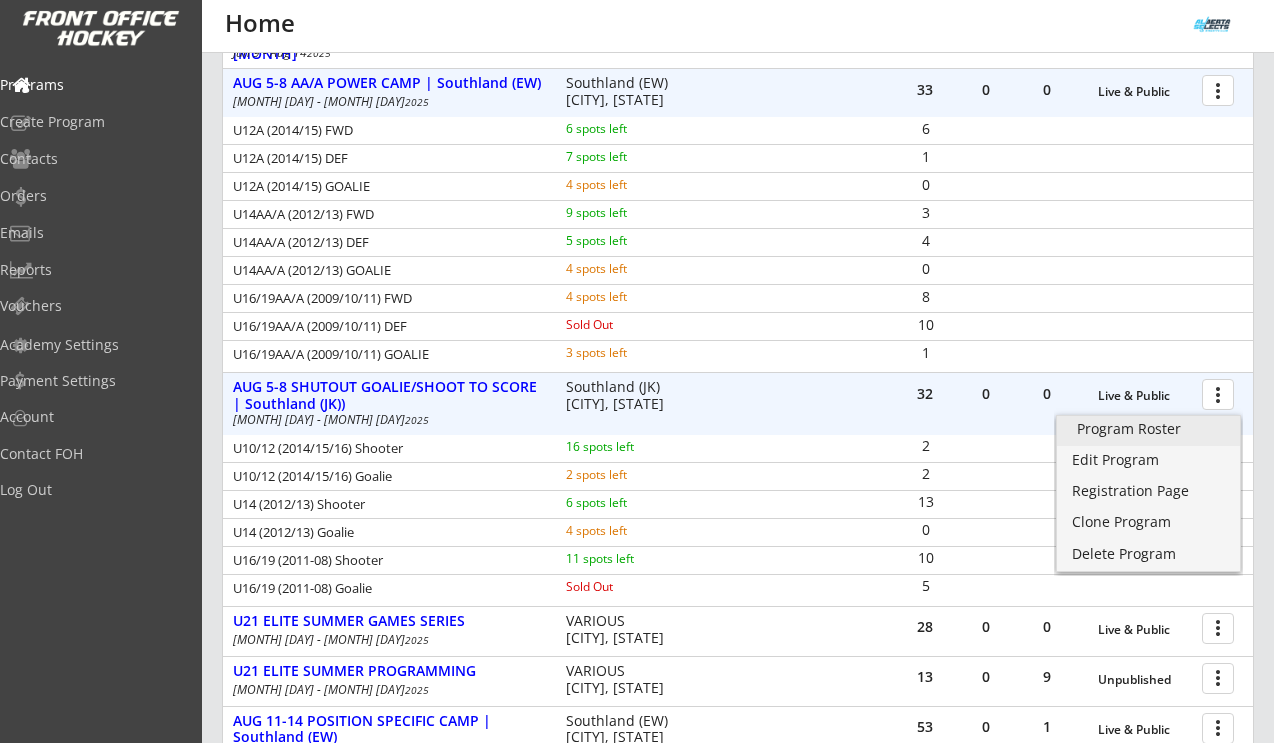 click on "Program Roster" at bounding box center (1148, 429) 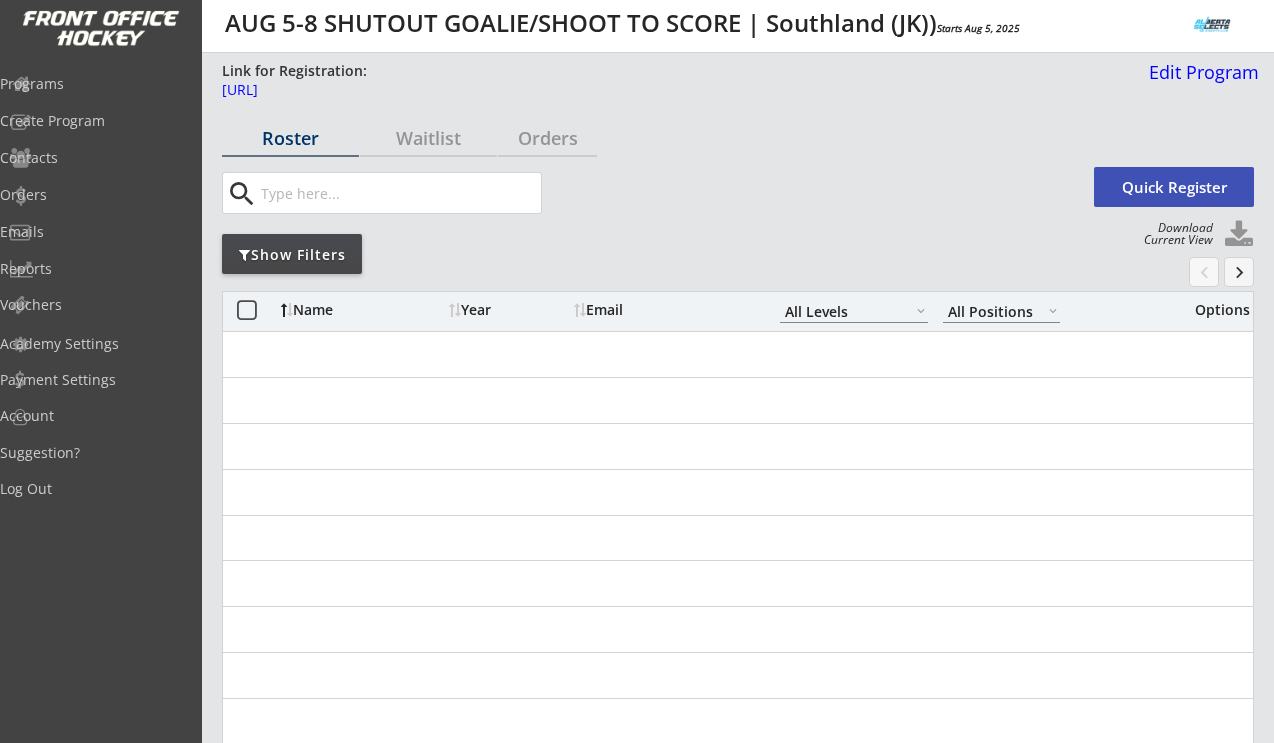 select on ""All Levels"" 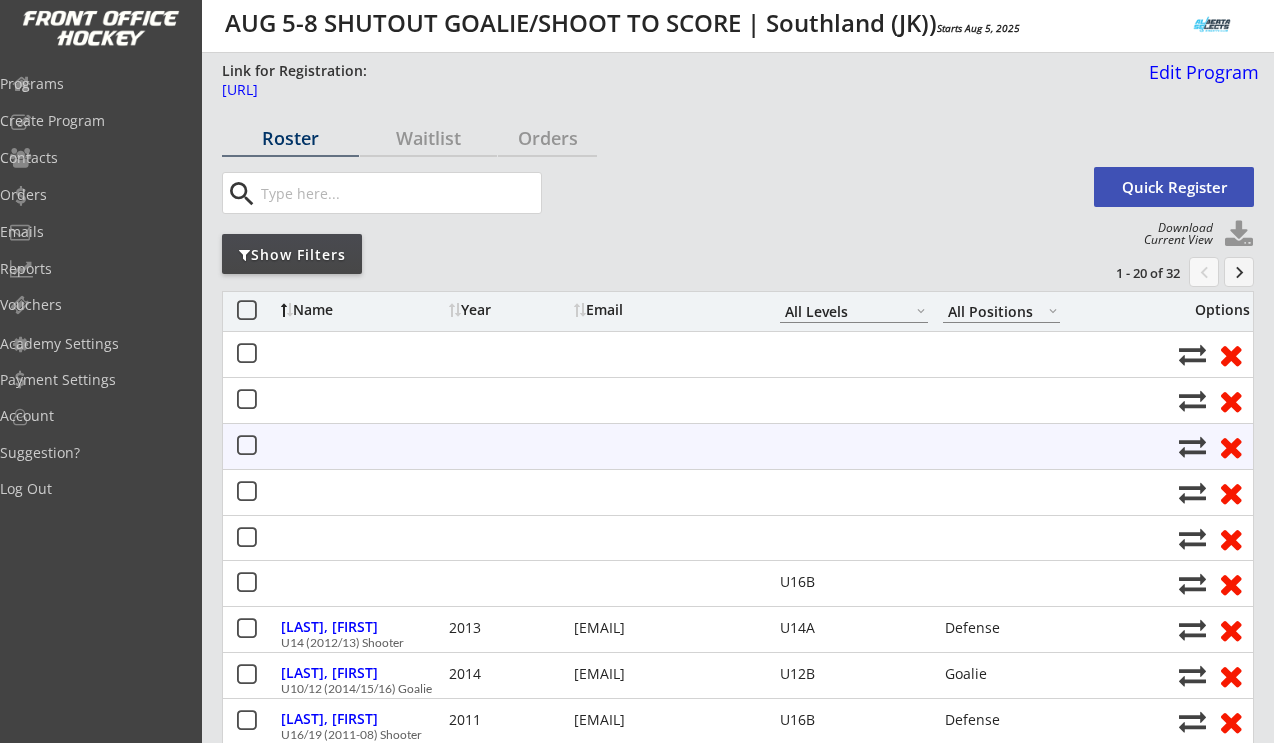 scroll, scrollTop: 0, scrollLeft: 0, axis: both 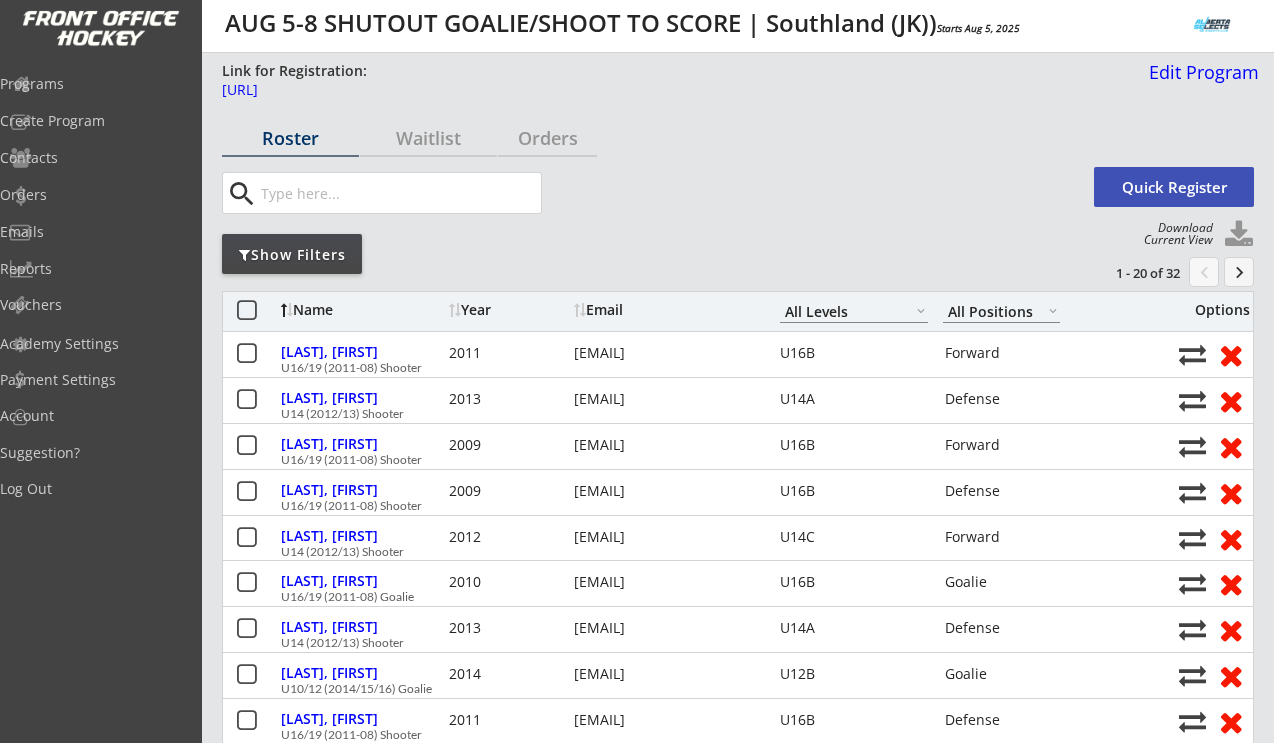 click on "Show Filters" at bounding box center [292, 255] 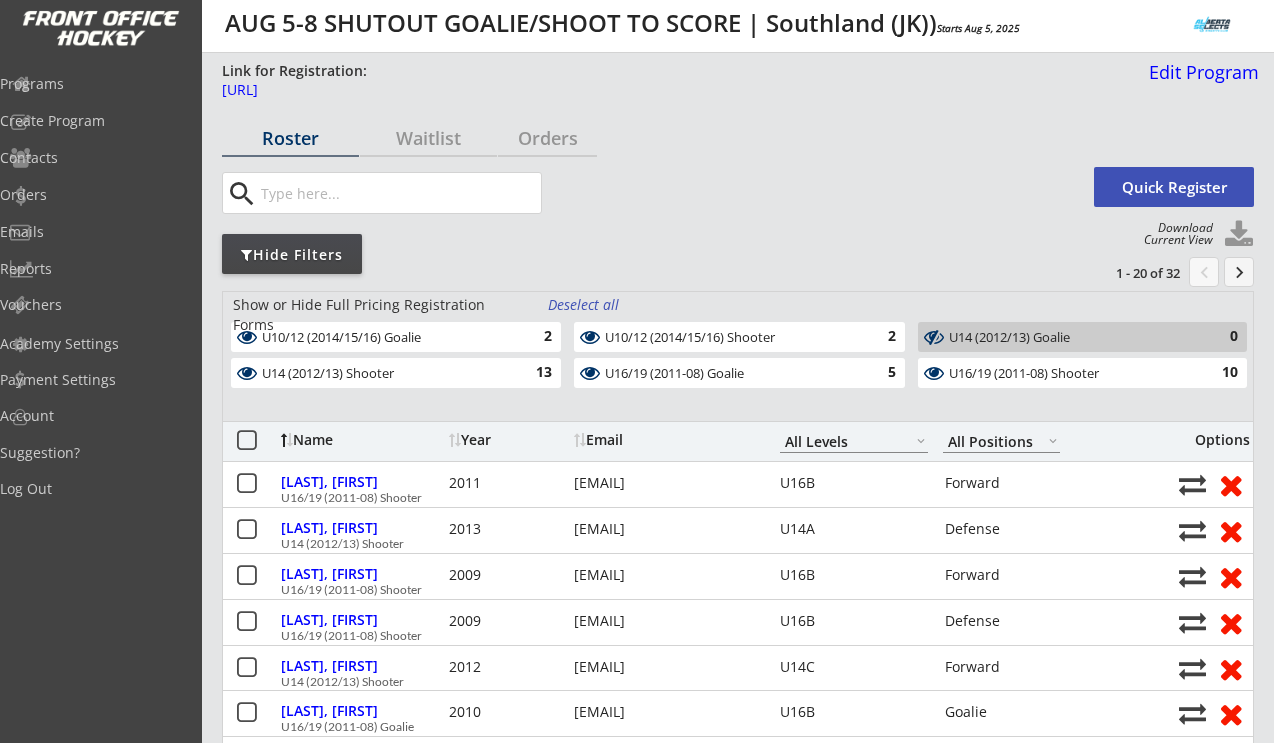 click on "Deselect all" at bounding box center (585, 305) 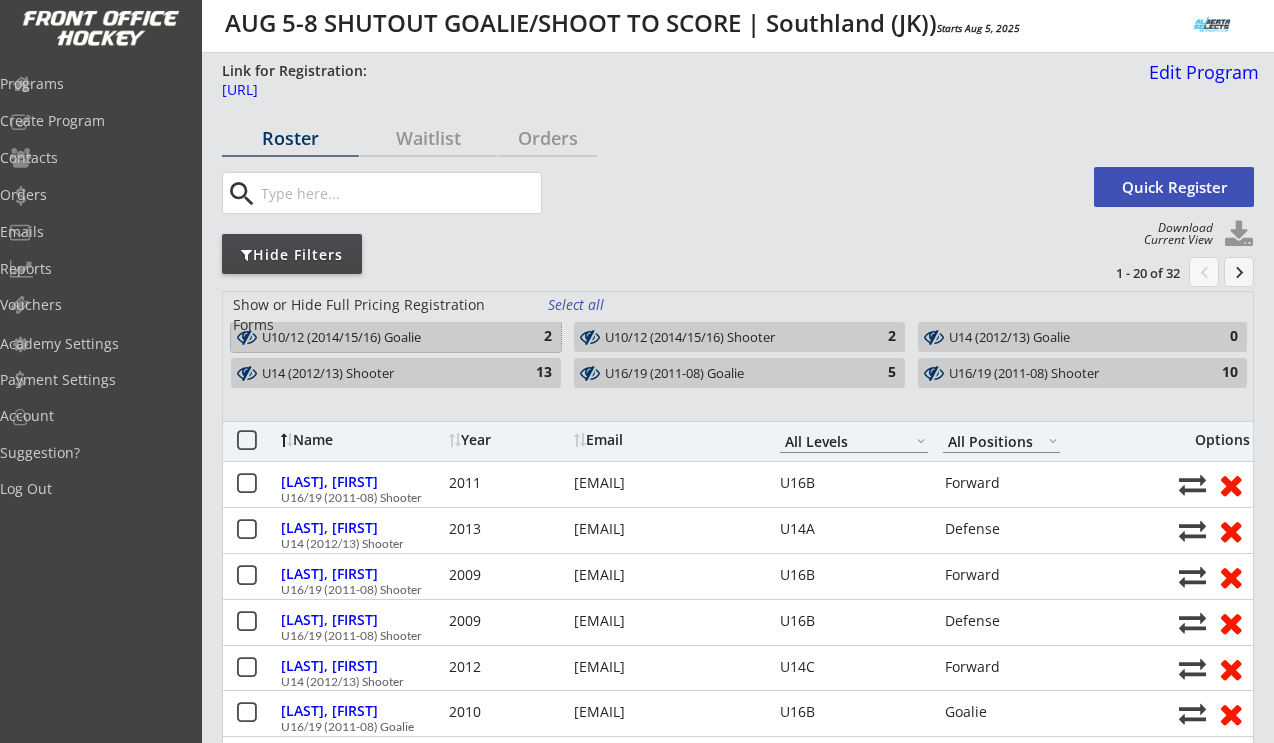 click on "U10/12 (2014/15/16) Goalie 2" at bounding box center [396, 337] 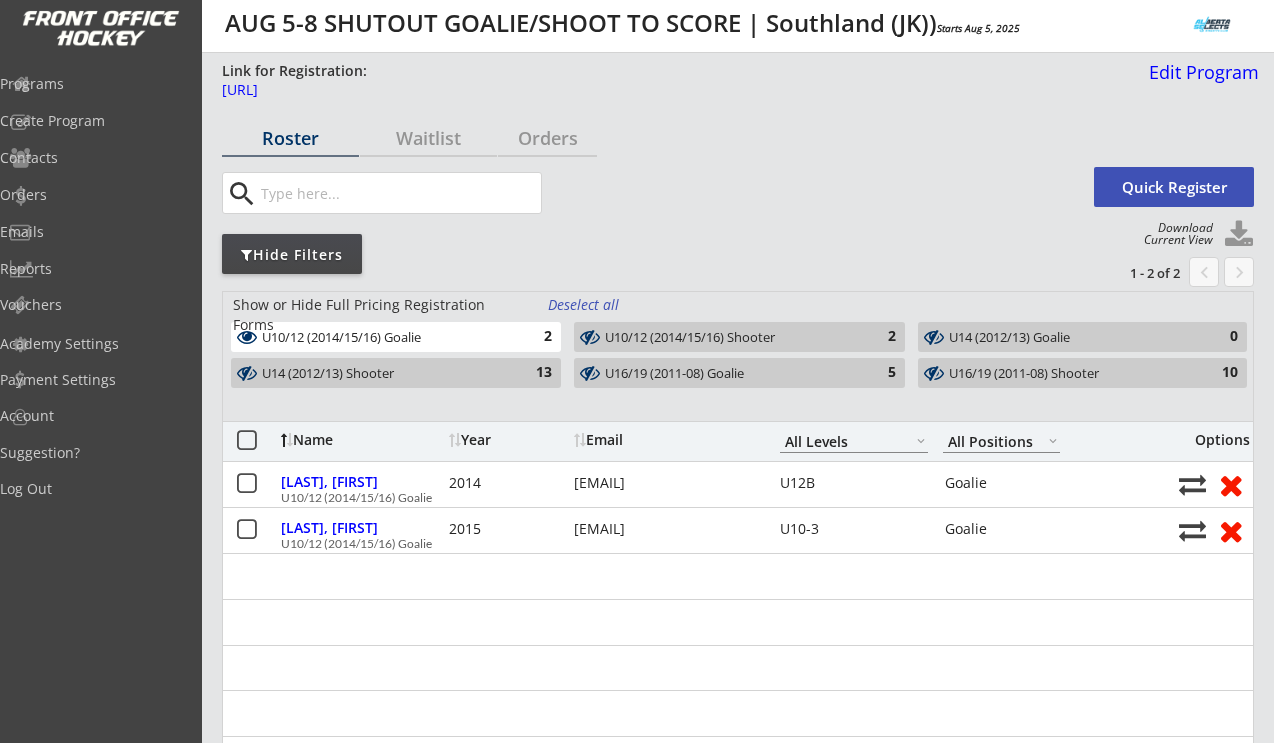 click on "U10/12 (2014/15/16) Shooter" at bounding box center [727, 338] 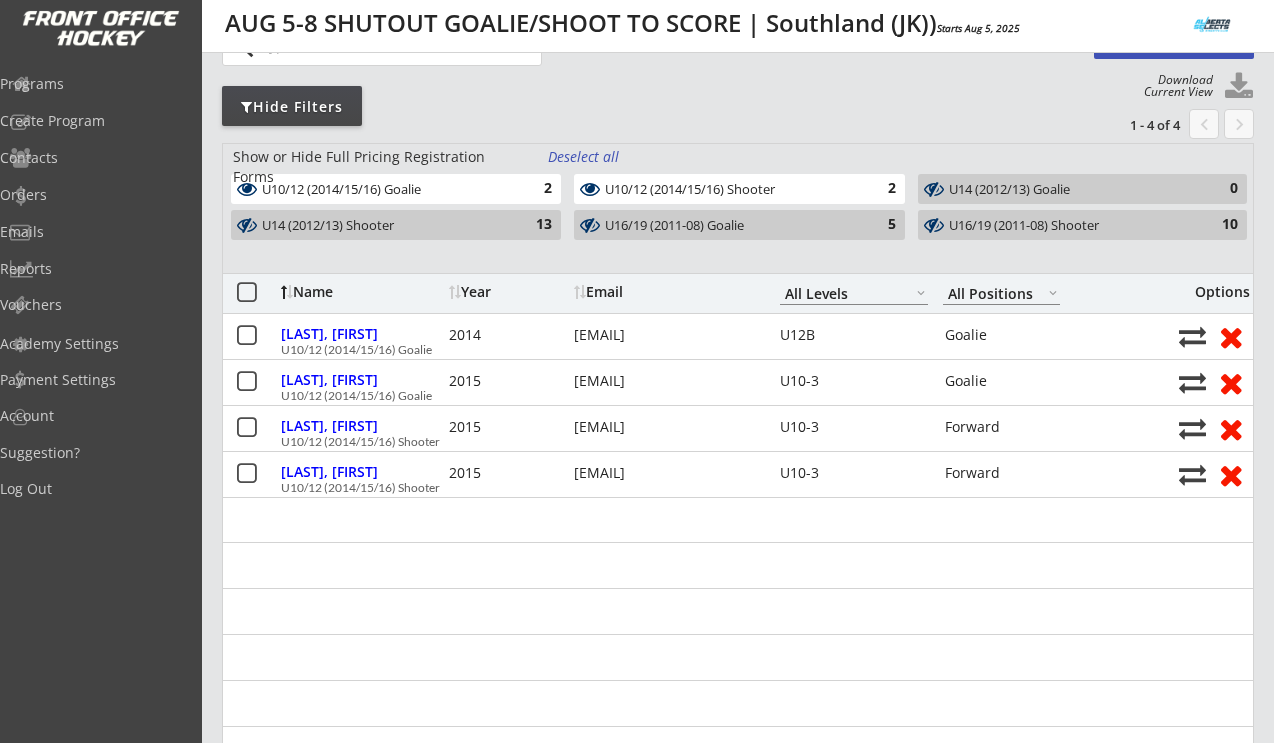 scroll, scrollTop: 153, scrollLeft: 0, axis: vertical 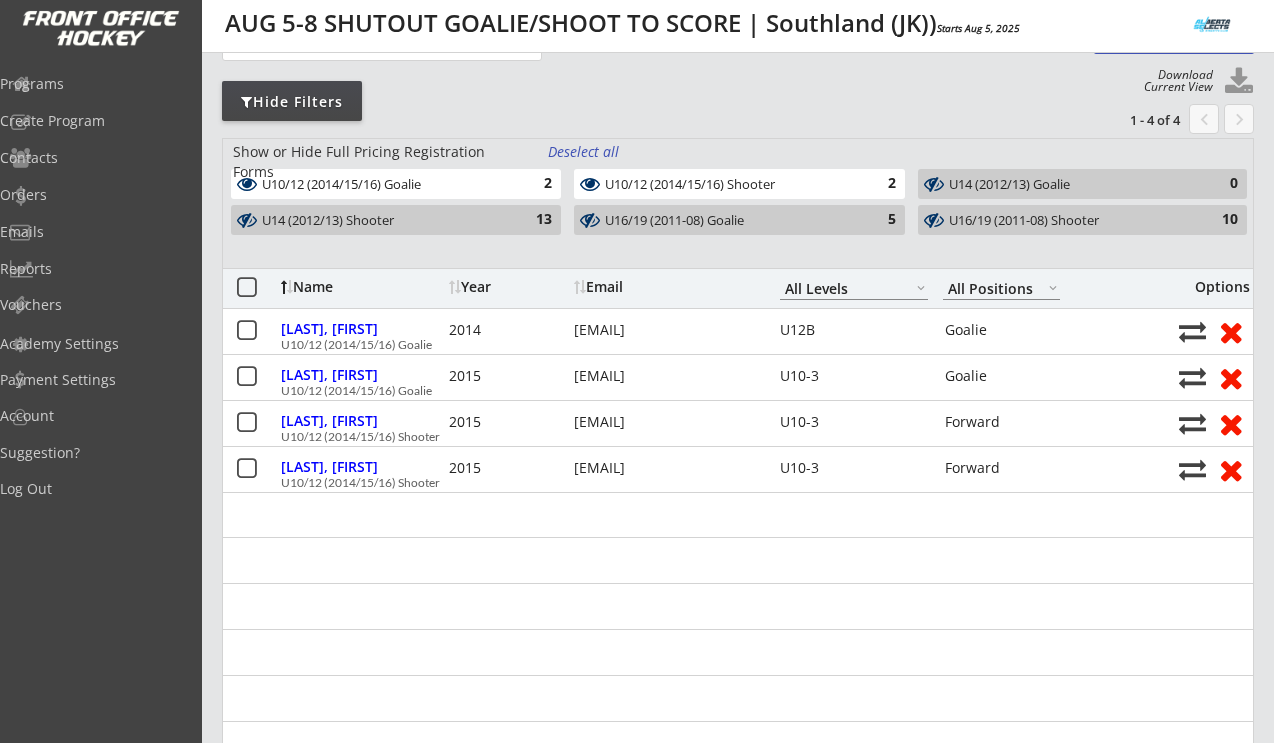 click at bounding box center [246, 288] 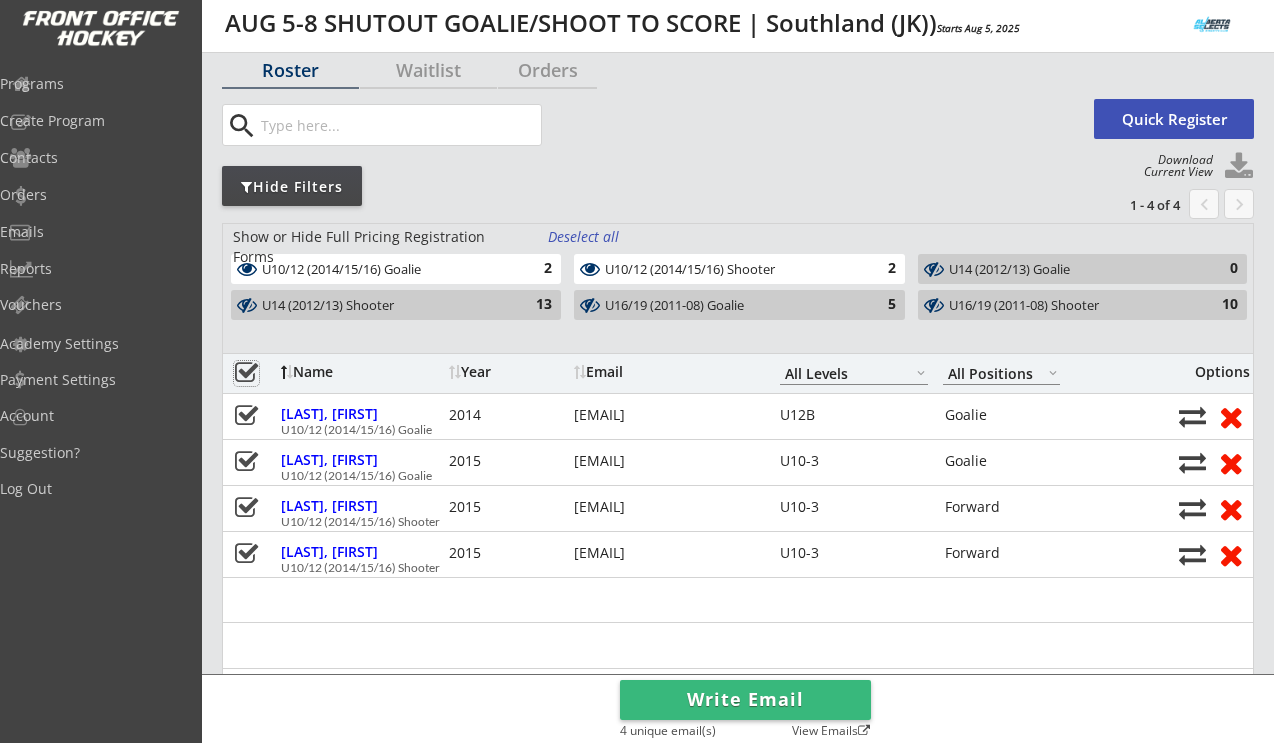 scroll, scrollTop: 0, scrollLeft: 0, axis: both 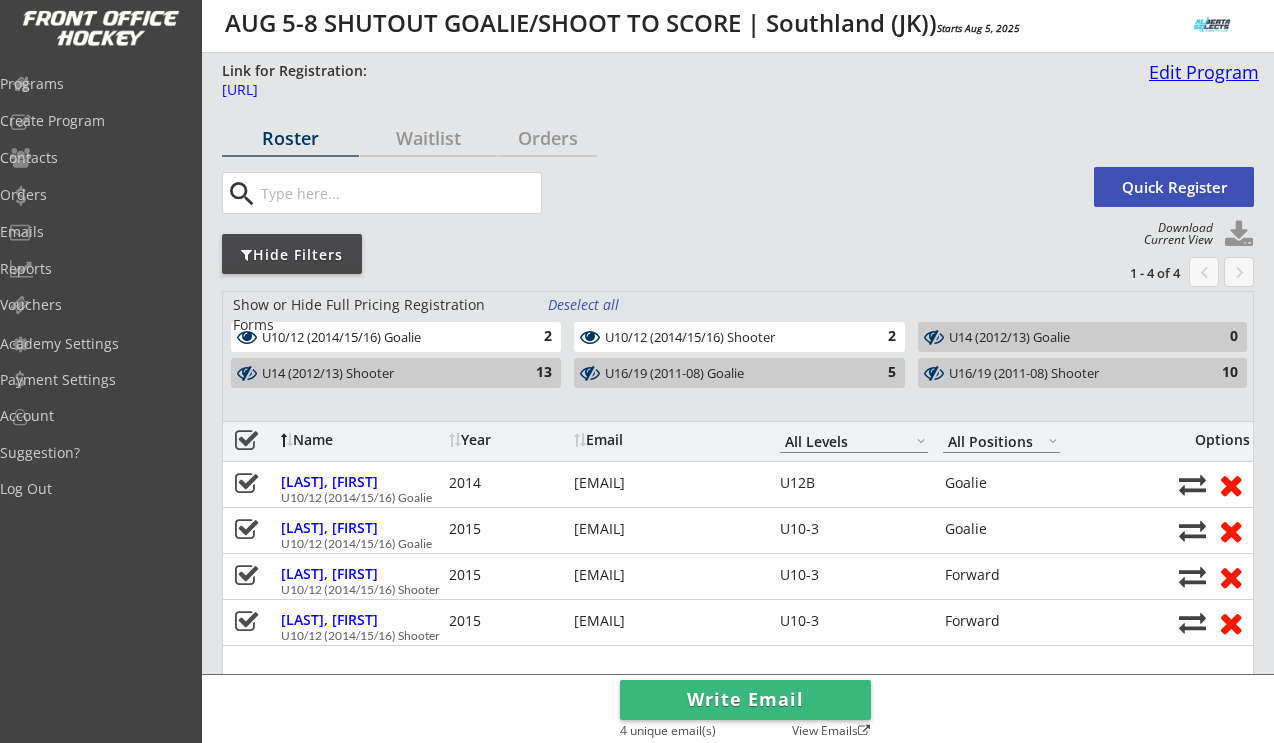 click on "Edit Program" at bounding box center [1200, 72] 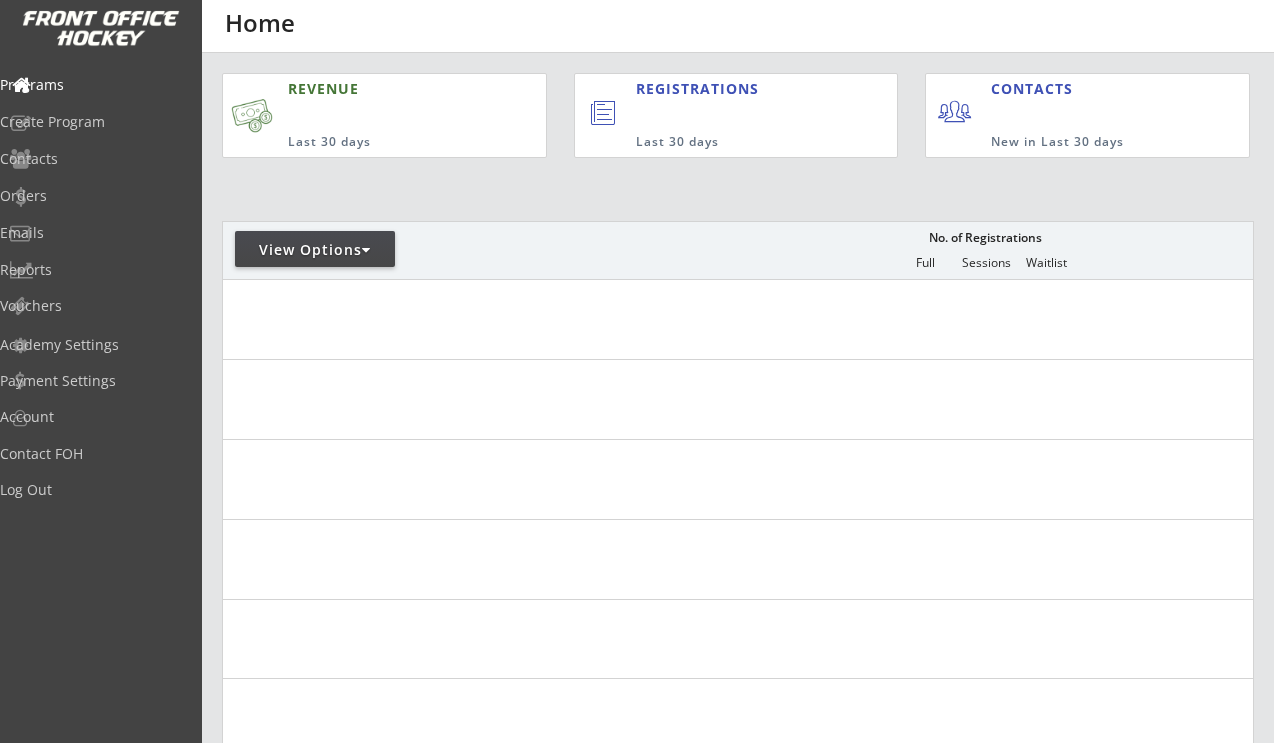 scroll, scrollTop: 0, scrollLeft: 0, axis: both 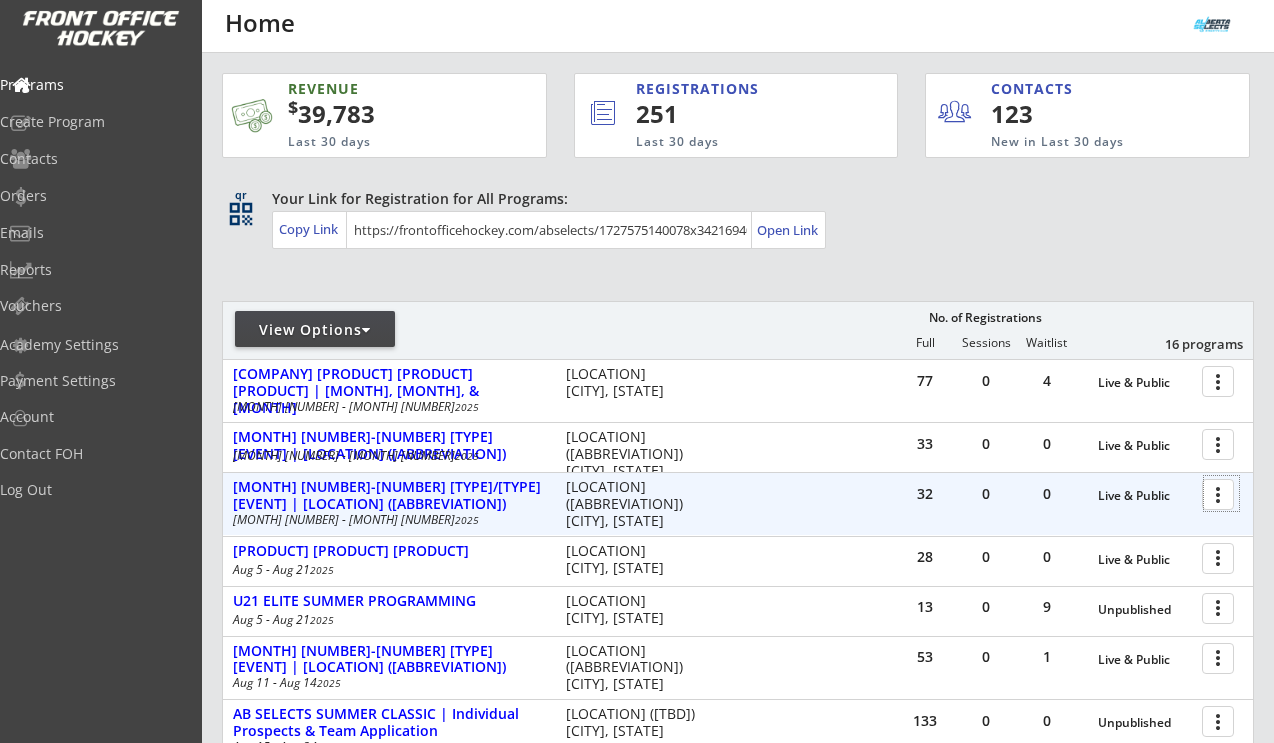 click at bounding box center [1221, 493] 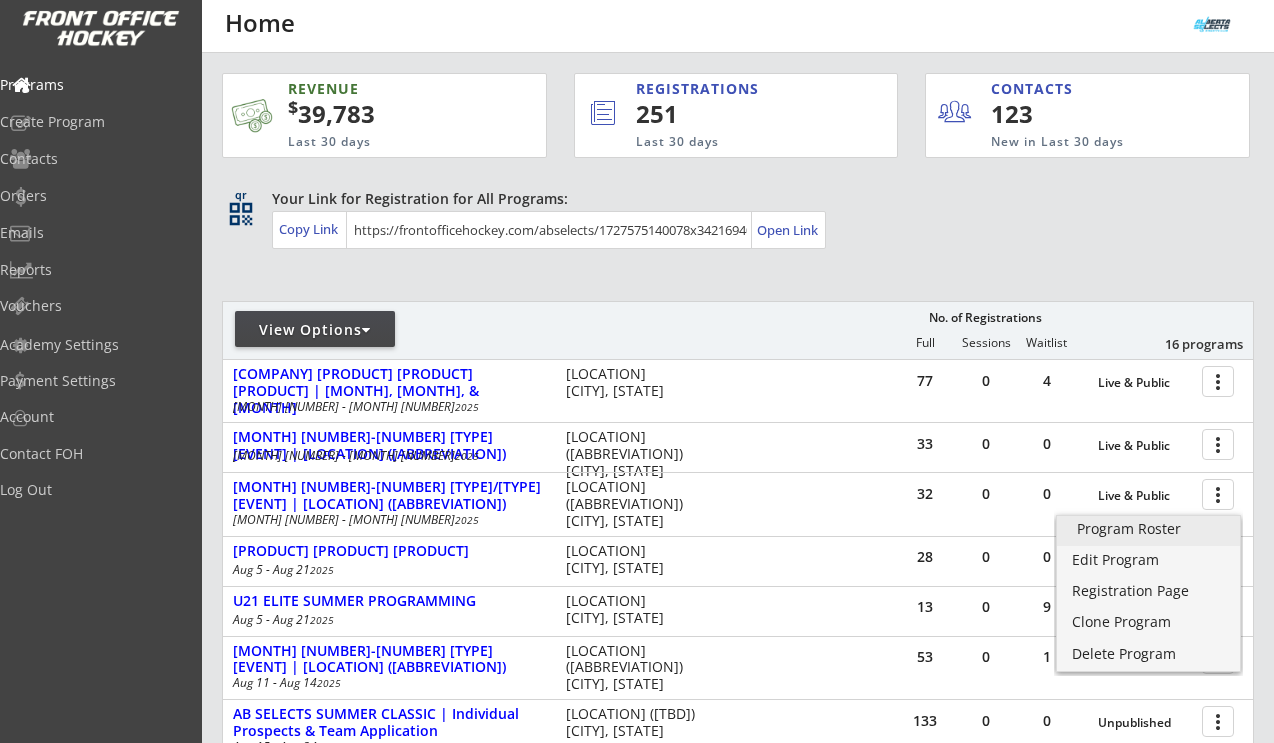 click on "Program Roster" at bounding box center (1148, 531) 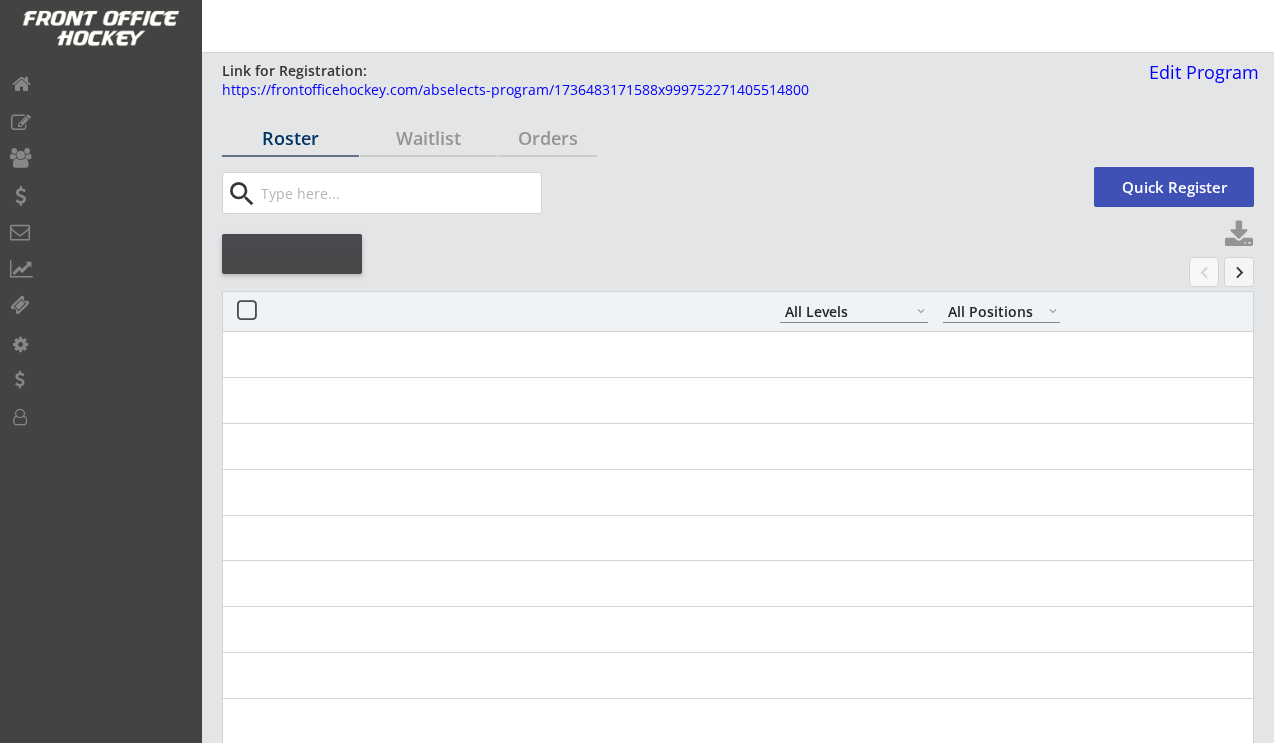 select on ""All Levels"" 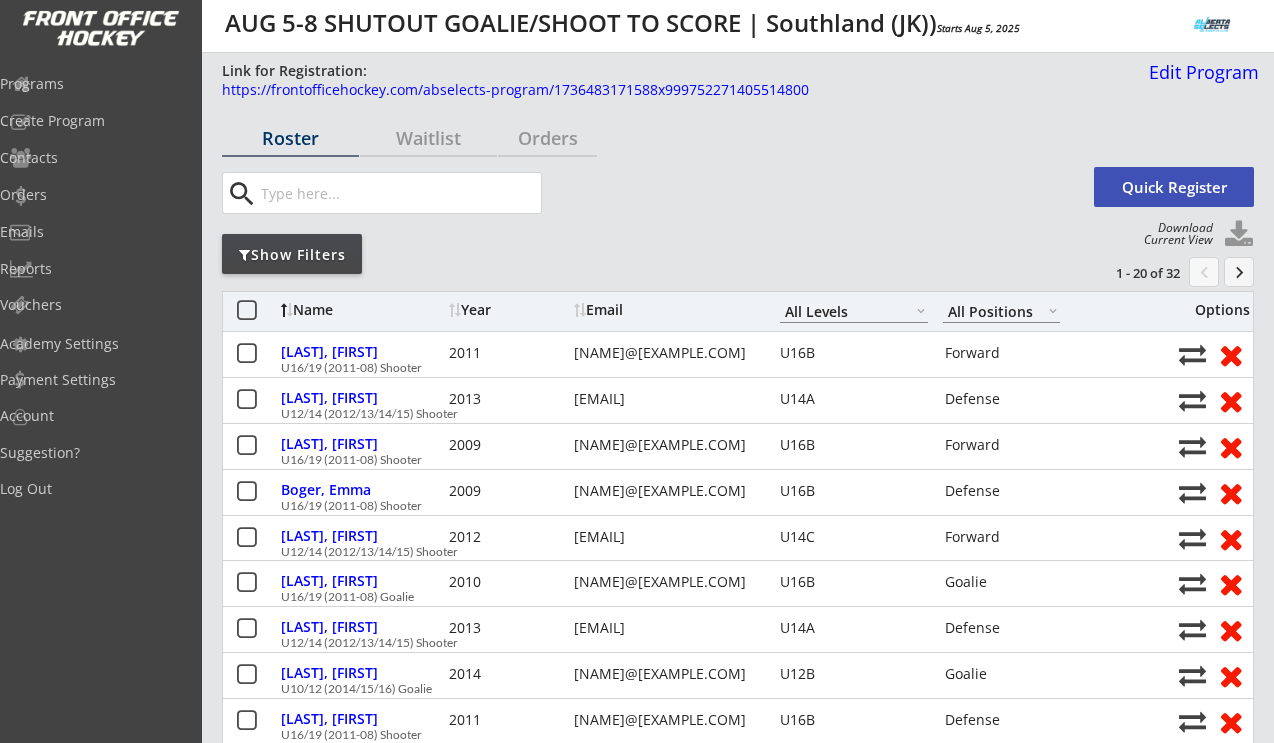 click on "Roster Waitlist Orders search Quick Register Download
Current View   Show Filters 1 - 20 of 32 chevron_left keyboard_arrow_right  Name  Year  Email ACTIVE START U10-1 U10-2 U10-3 U12C U12B U12A U14C U14B U14A U14AA U16B U16A U16AA U19B U19A U19AA UNIVERSITY/OPEN All Levels All Positions Forward Defense Goalie Options     Banks, Brittany 2011 corrie_banks@yahoo.ca U16B Forward U16/19 (2011-08) Shooter  Benson, Hannah 2013 kdbenson@telus.net U14A Defense U12/14 (2012/13/14/15) Shooter  Boger, Ella 2009 tracyboger@icloud.com U16B Forward U16/19 (2011-08) Shooter  Boger, Emma 2009 tracyboger@icloud.com U16B Defense U16/19 (2011-08) Shooter  Casaldarnos, Annalia 2012 daianac@live.com U14C Forward U12/14 (2012/13/14/15) Shooter  Dennis, Elyse 2010 elysedennis76@gmail.com U16B Goalie U16/19 (2011-08) Goalie  Fabbi, Willow 2013 mylissa316@gmail.com U14A Defense U12/14 (2012/13/14/15) Shooter  Gill, Maya 2014 jotygill11@gmail.com U12B Goalie U10/12 (2014/15/16) Goalie  Gill, Arianna 2011 jotygill11@gmail.com U16B" at bounding box center (738, 4143) 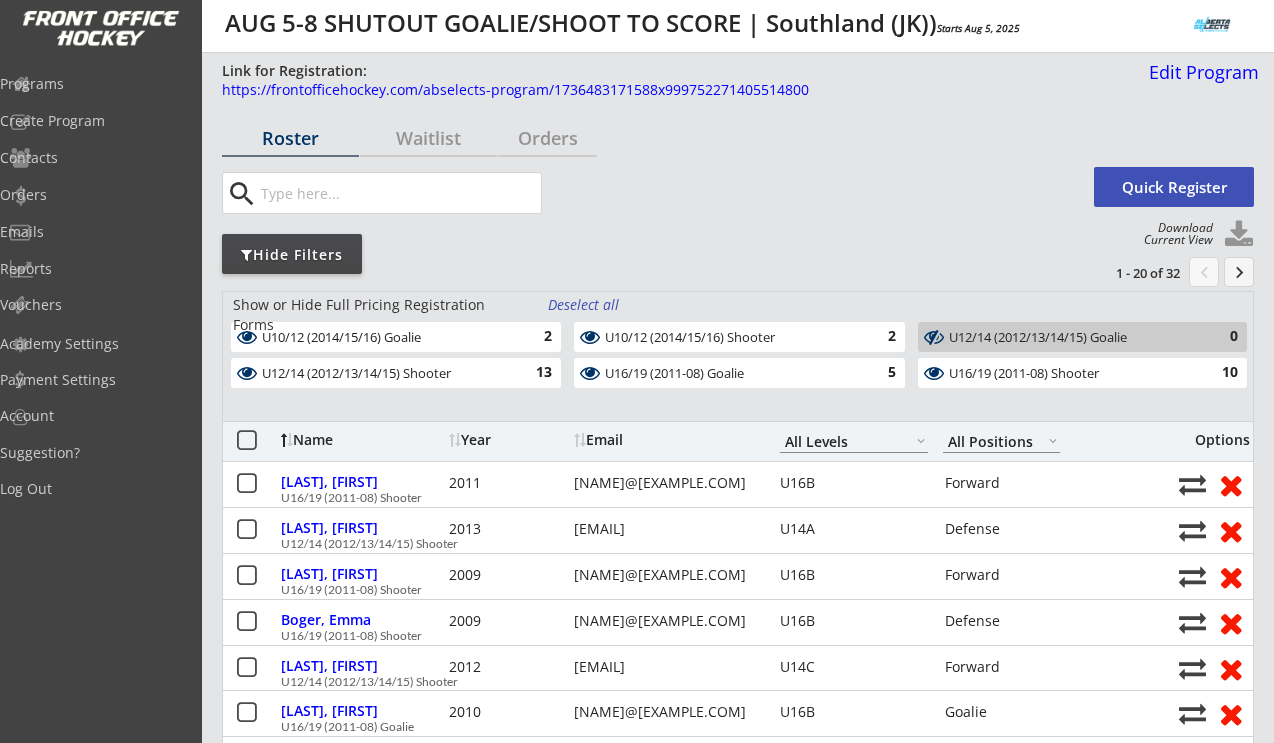 click on "Deselect all" at bounding box center (585, 305) 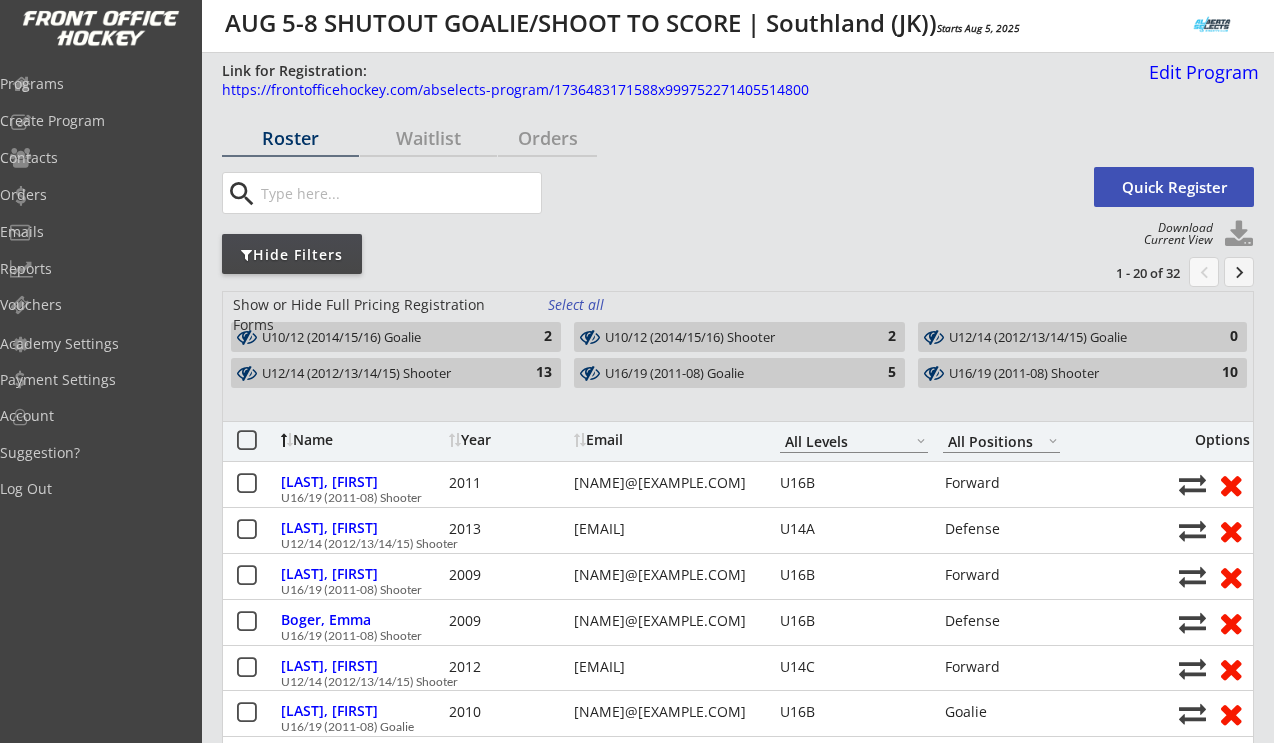 click on "U10/12 (2014/15/16) Goalie 2" at bounding box center [396, 337] 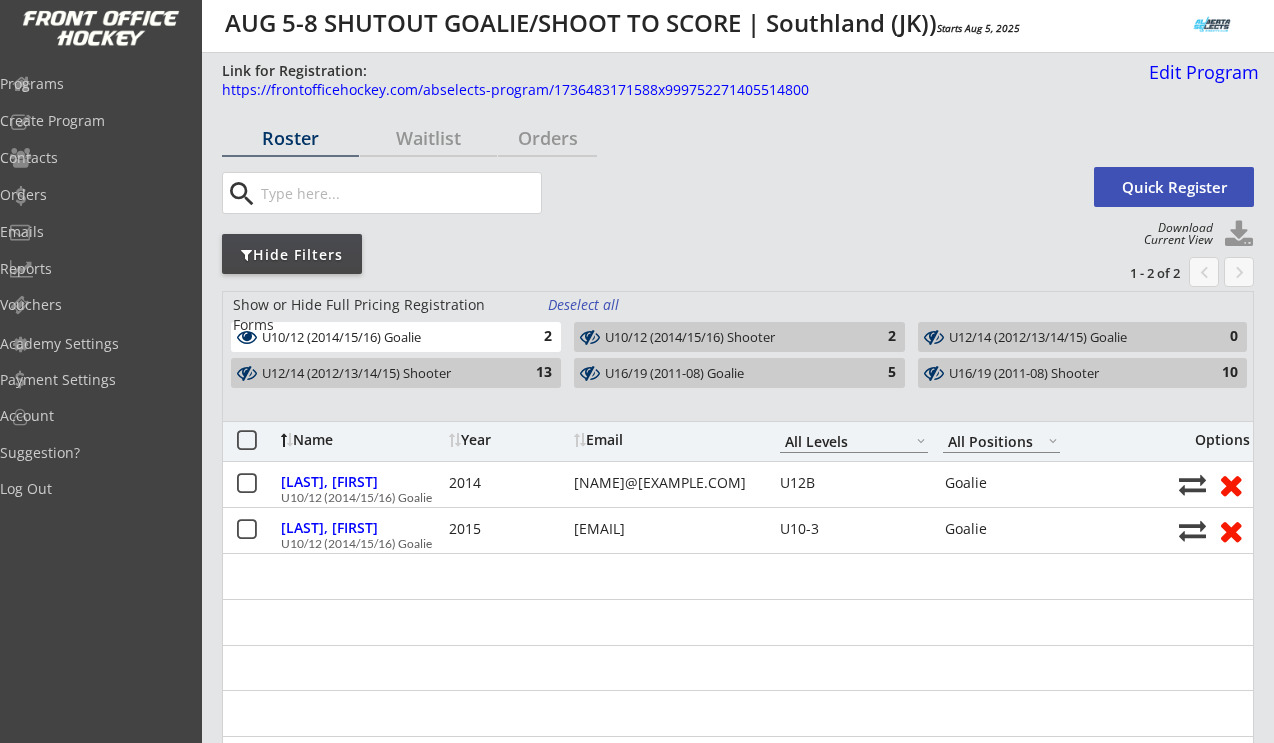 click on "U10/12 (2014/15/16) Shooter 2" at bounding box center [739, 337] 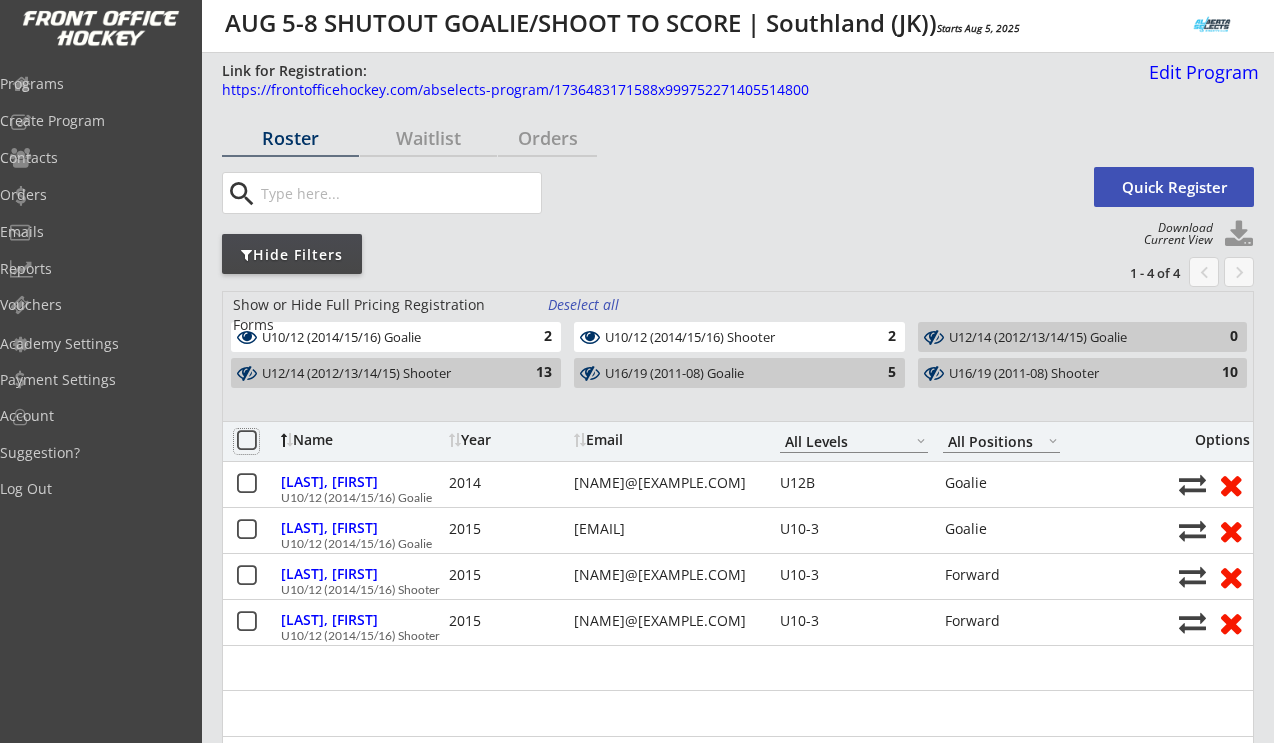 click at bounding box center (246, 441) 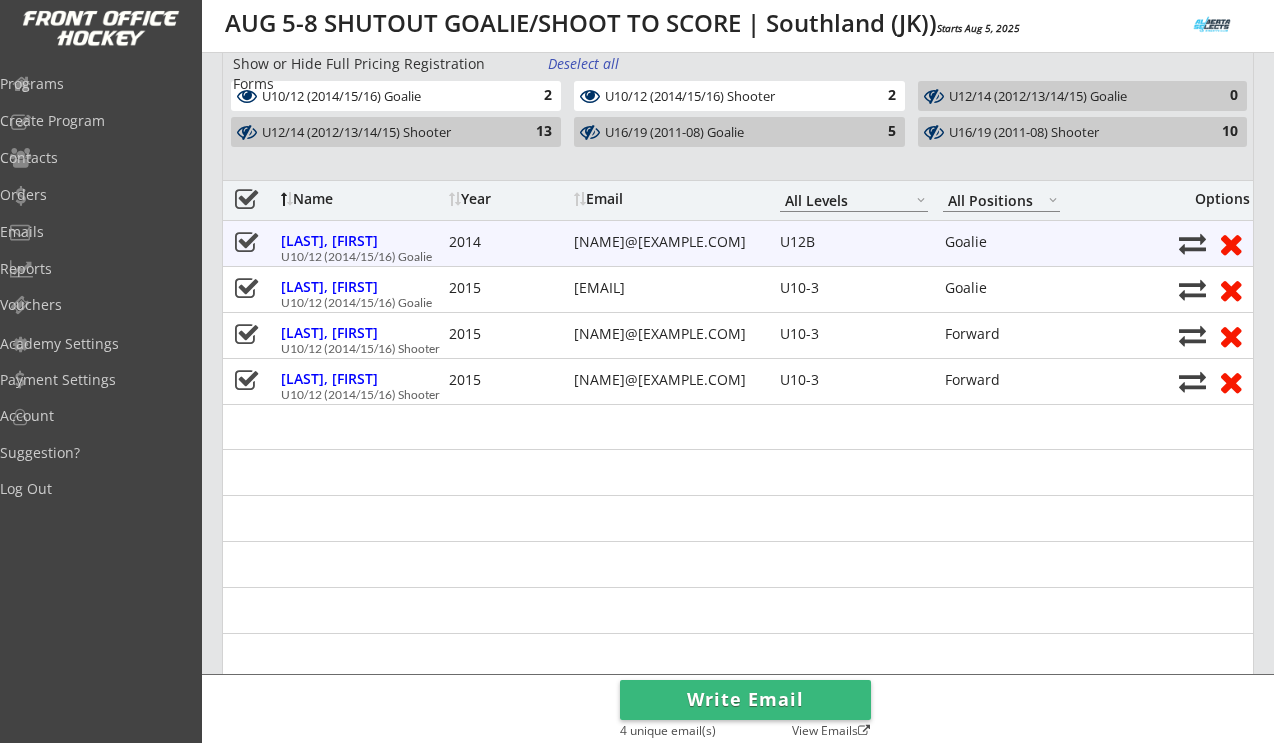 scroll, scrollTop: 287, scrollLeft: 0, axis: vertical 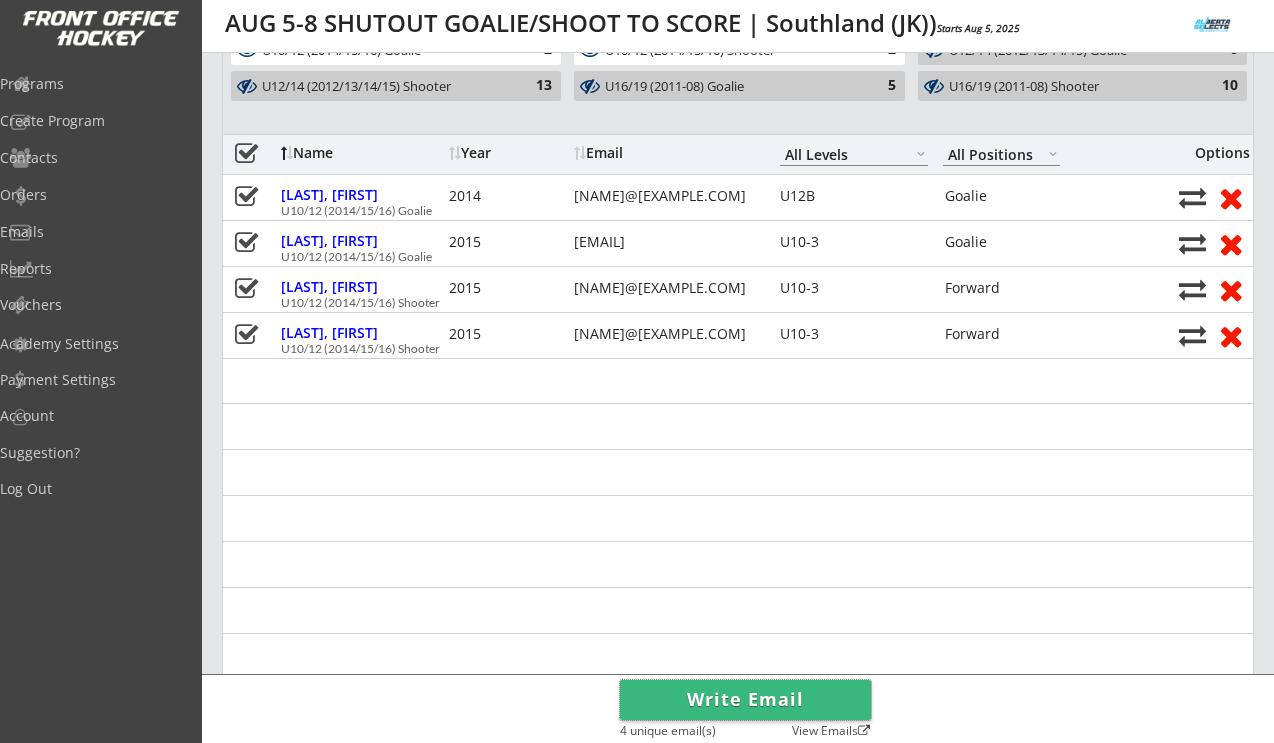 click on "Write Email" at bounding box center (745, 700) 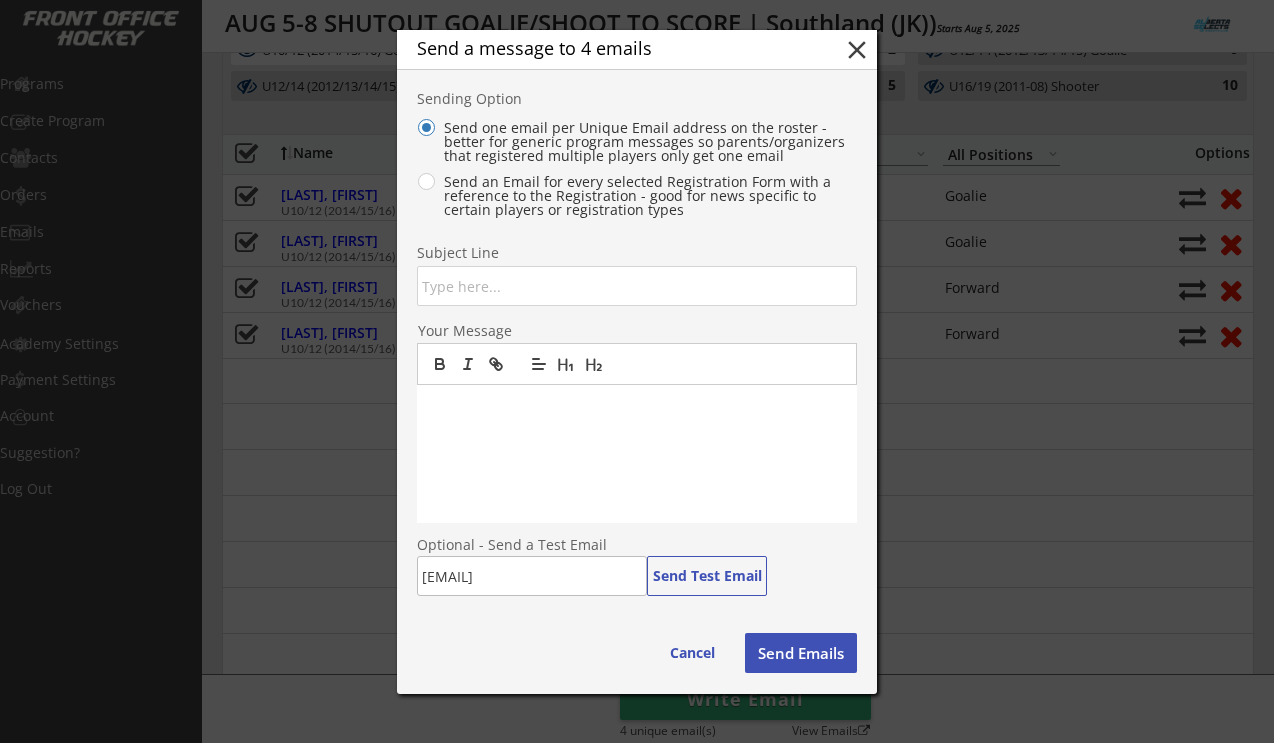 click at bounding box center (637, 286) 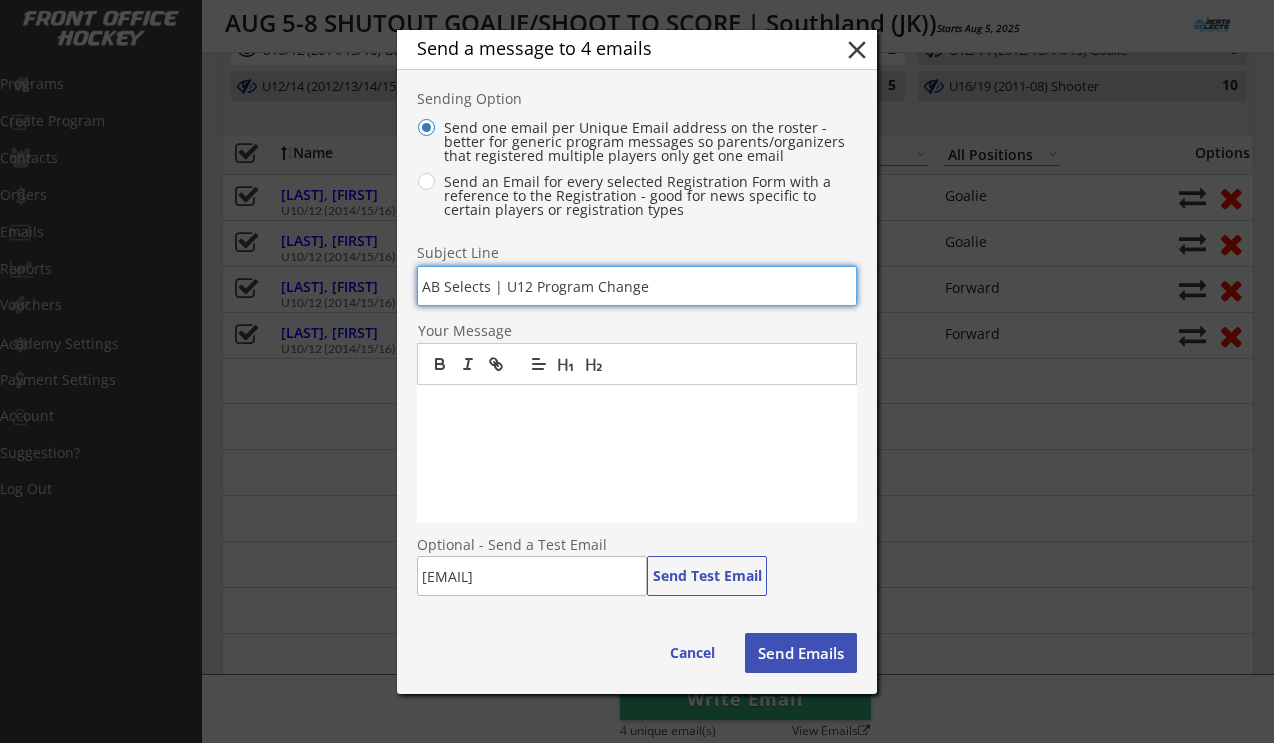 click at bounding box center [637, 286] 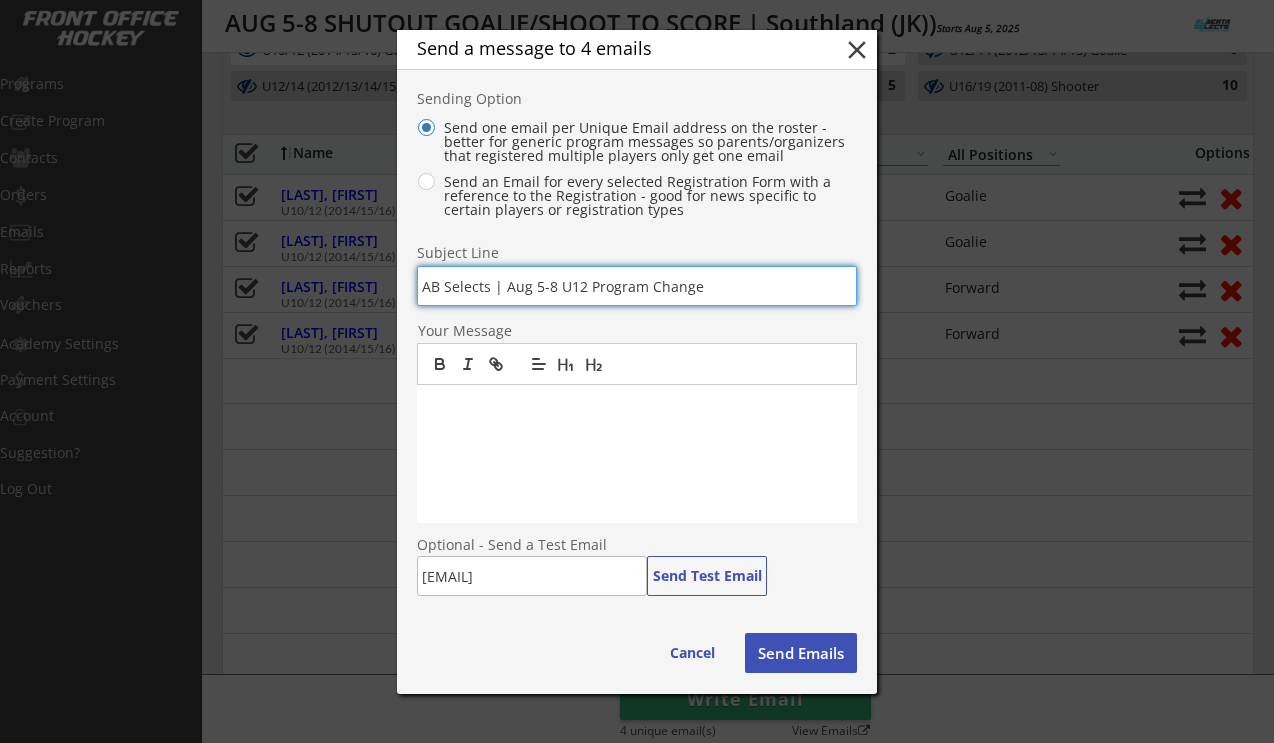 click at bounding box center (637, 286) 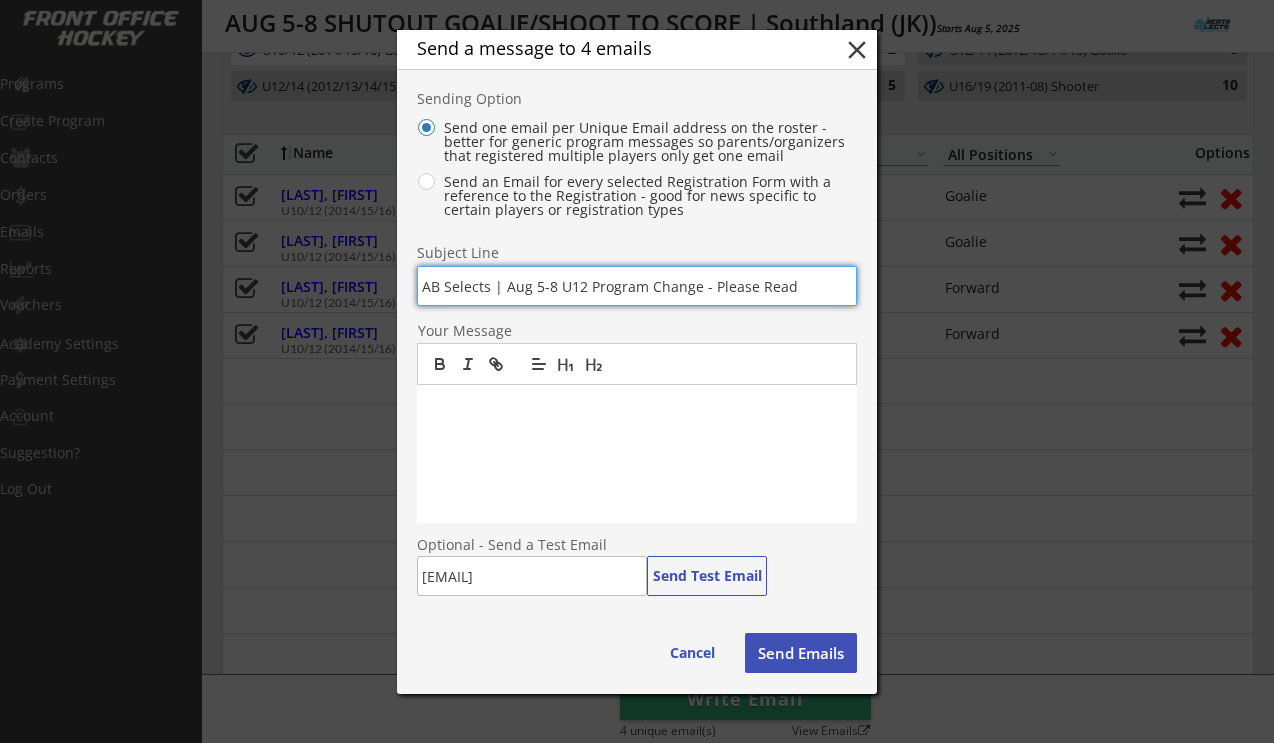 type on "AB Selects | Aug 5-8 U12 Program Change - Please Read" 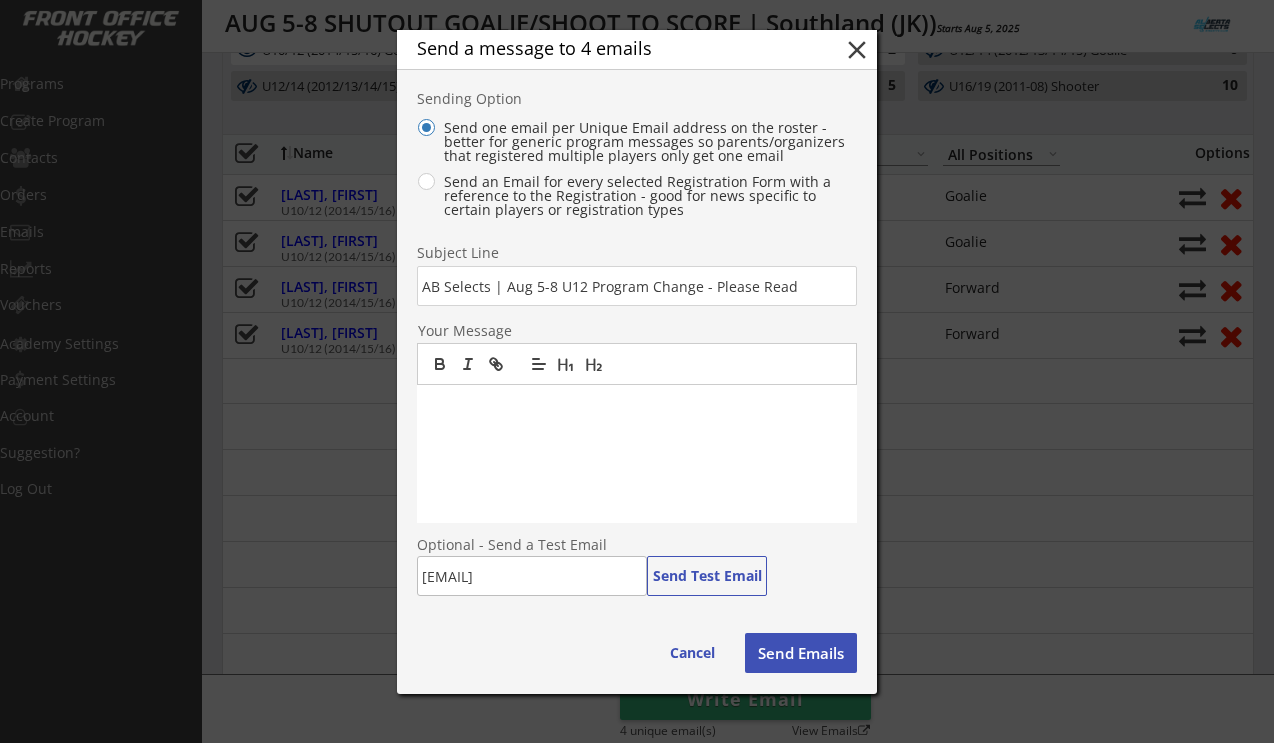 click at bounding box center (637, 406) 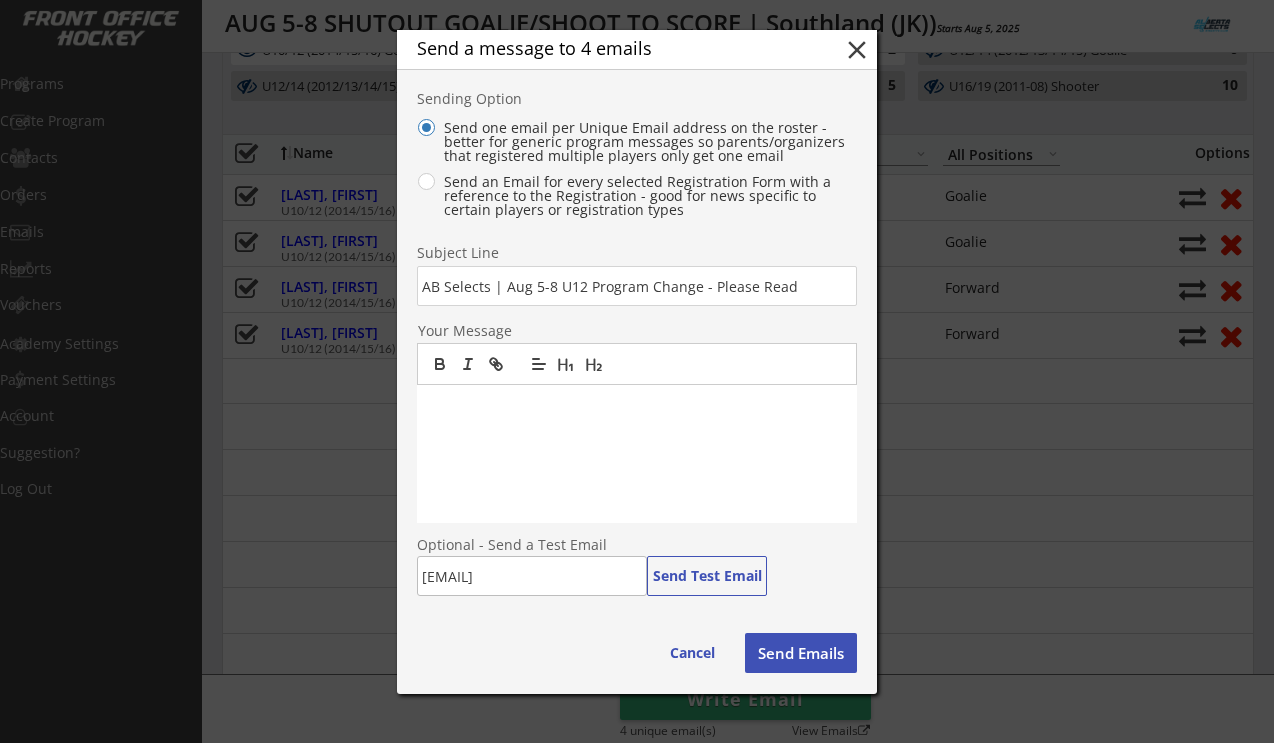 type 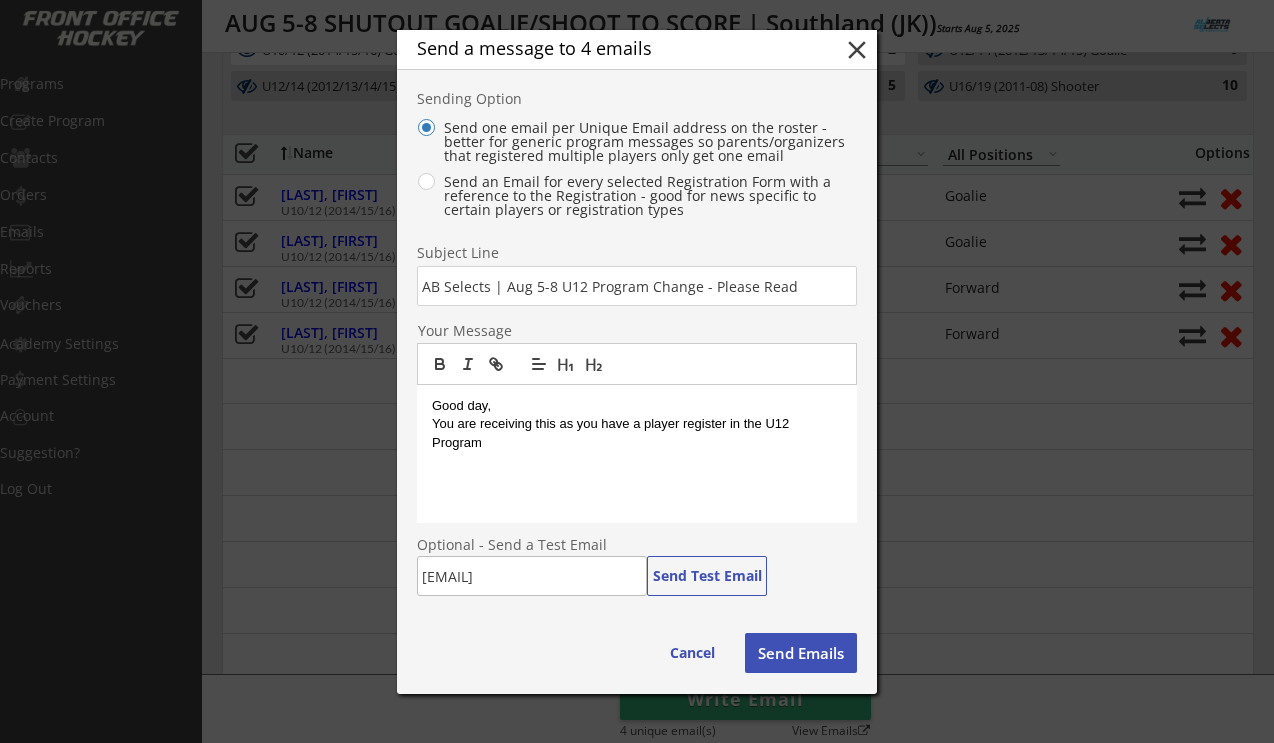 click on "You are receiving this as you have a player register in the U12 Program" at bounding box center (637, 433) 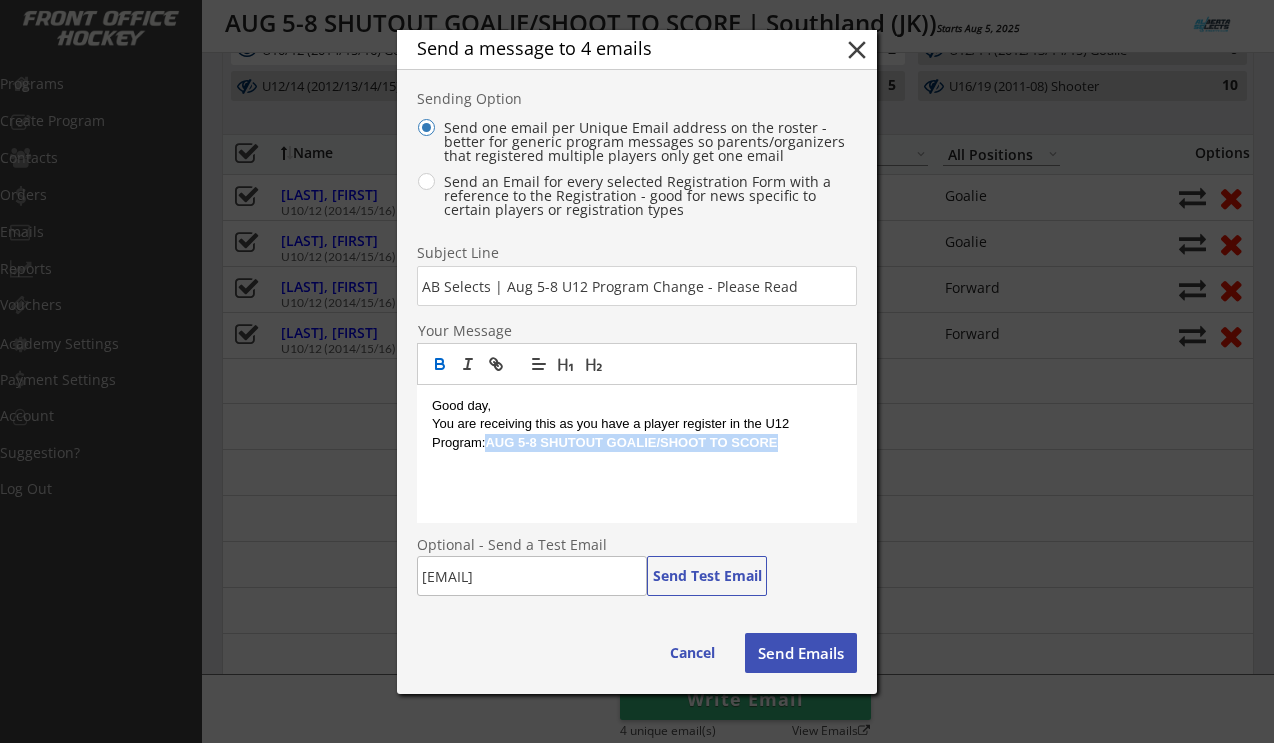 drag, startPoint x: 543, startPoint y: 492, endPoint x: 486, endPoint y: 439, distance: 77.83315 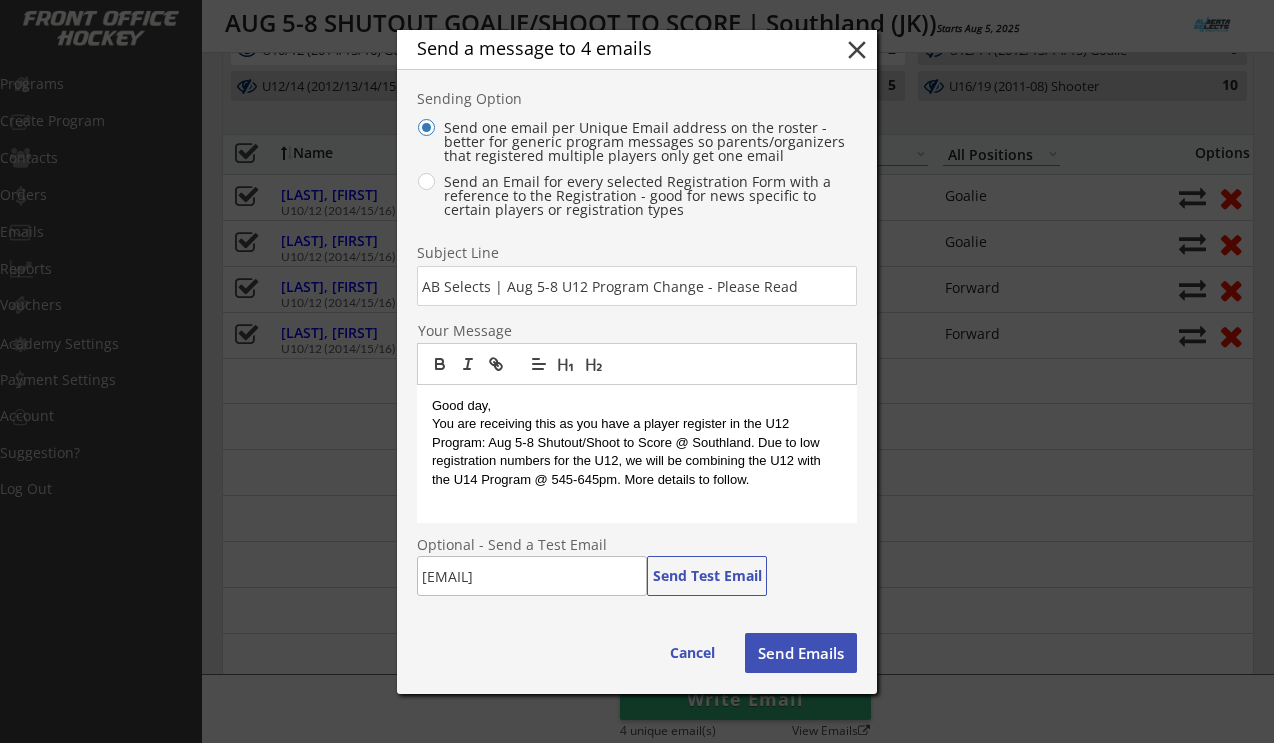drag, startPoint x: 768, startPoint y: 480, endPoint x: 626, endPoint y: 482, distance: 142.01408 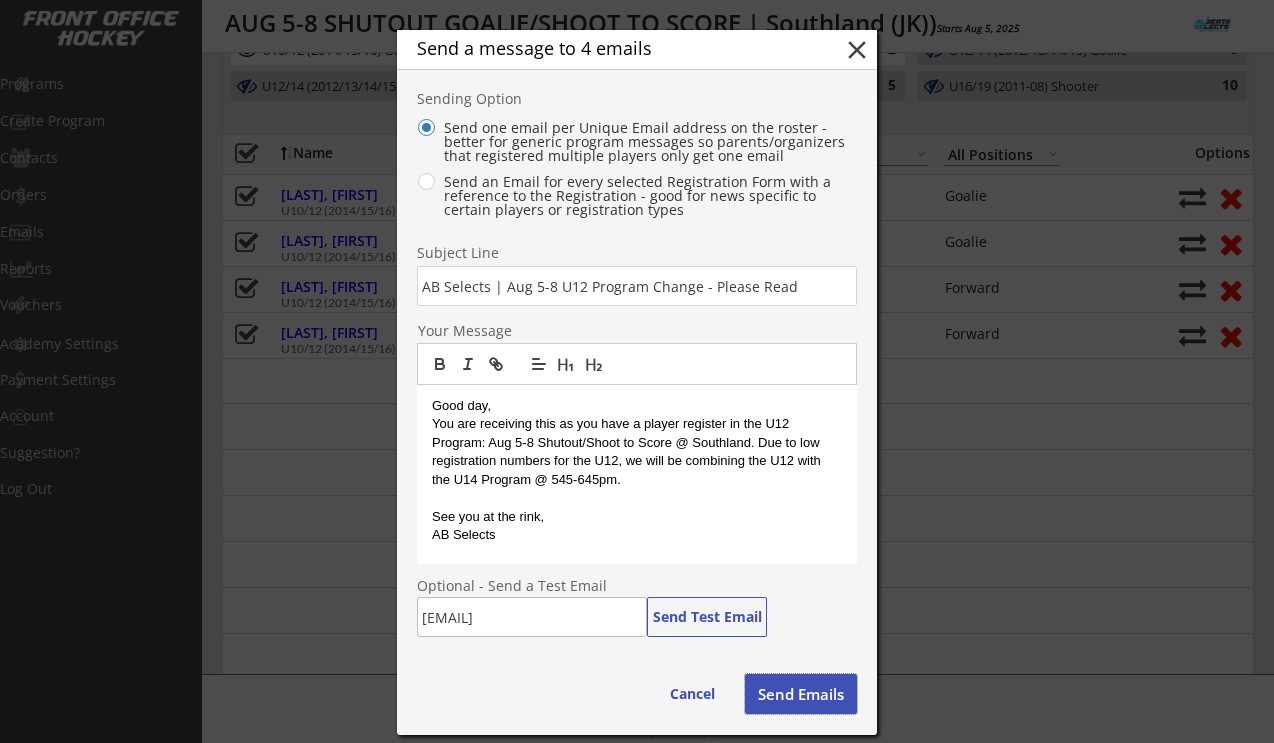 click on "Send Emails" at bounding box center (801, 694) 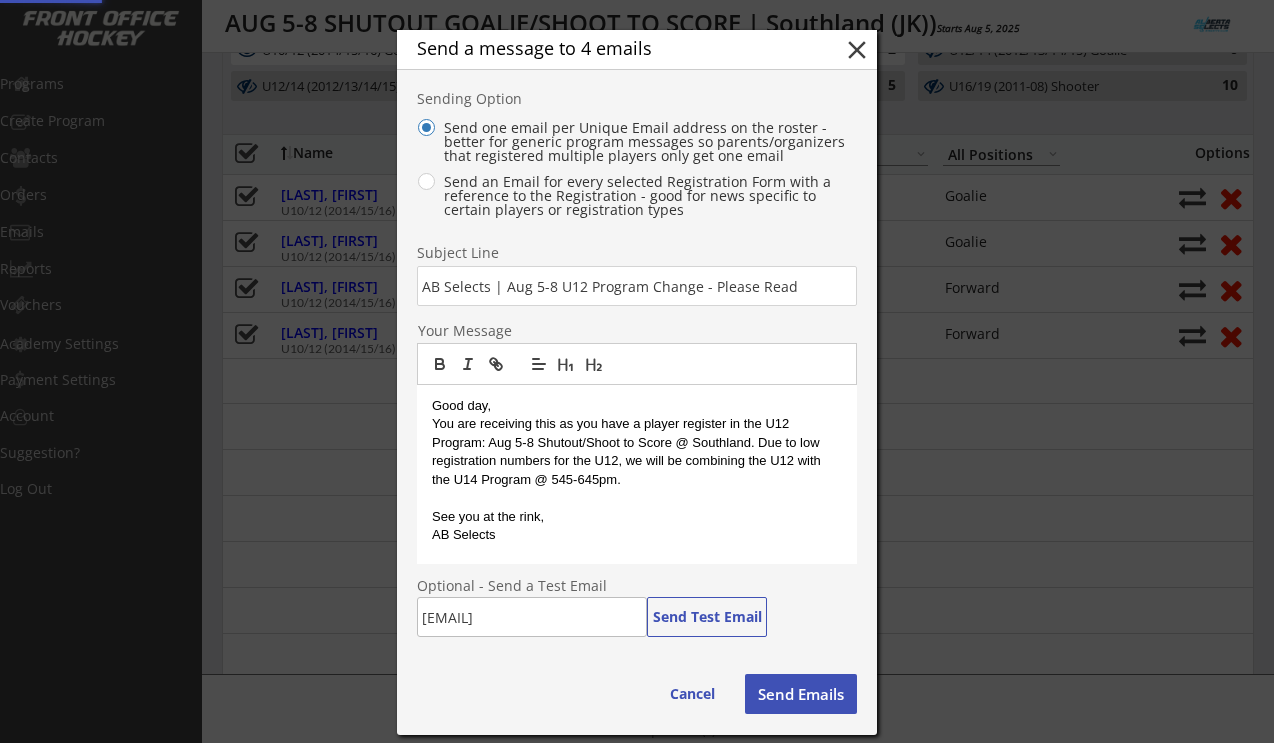 type 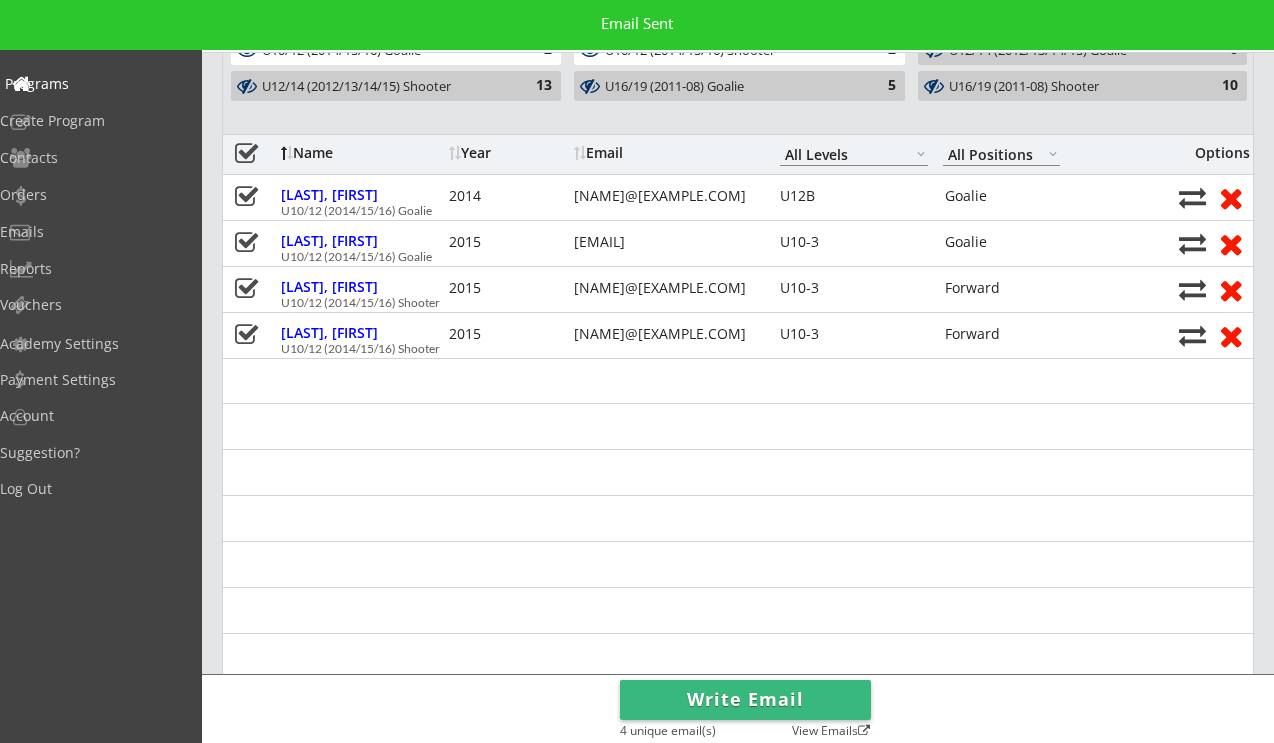 click on "Programs" at bounding box center (95, 84) 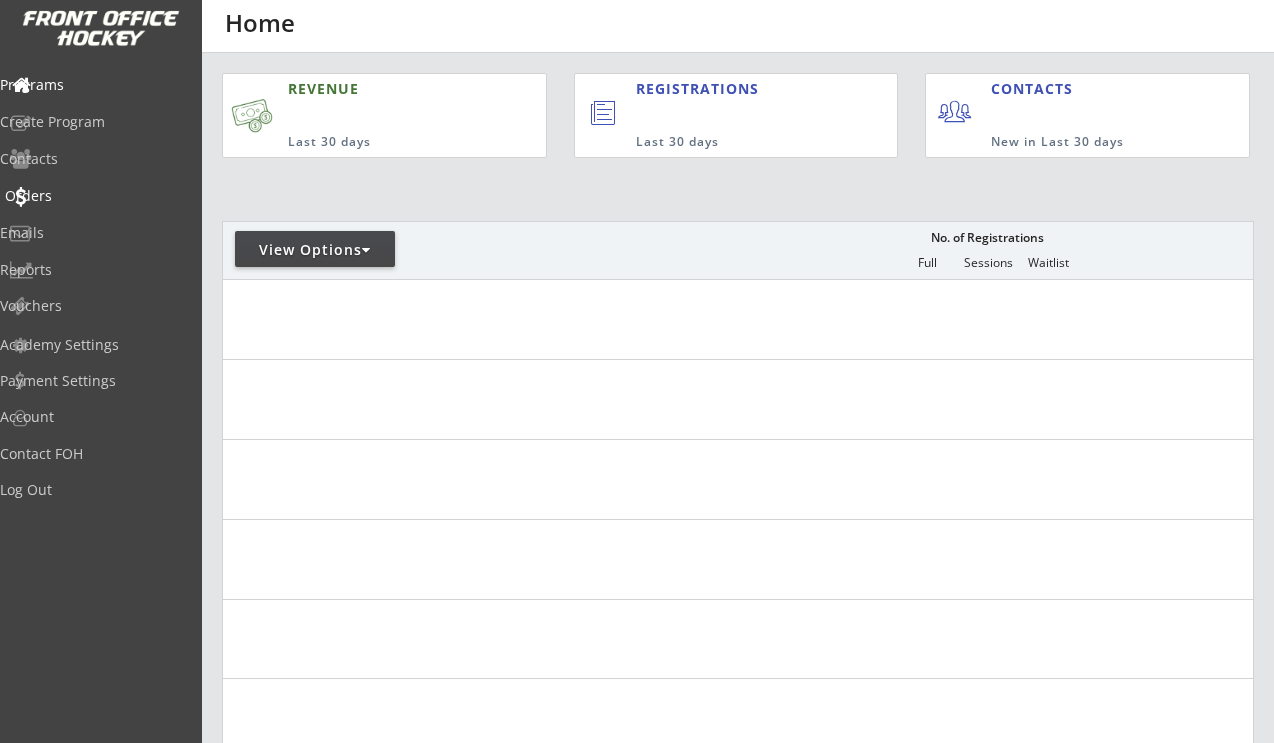 scroll, scrollTop: 0, scrollLeft: 0, axis: both 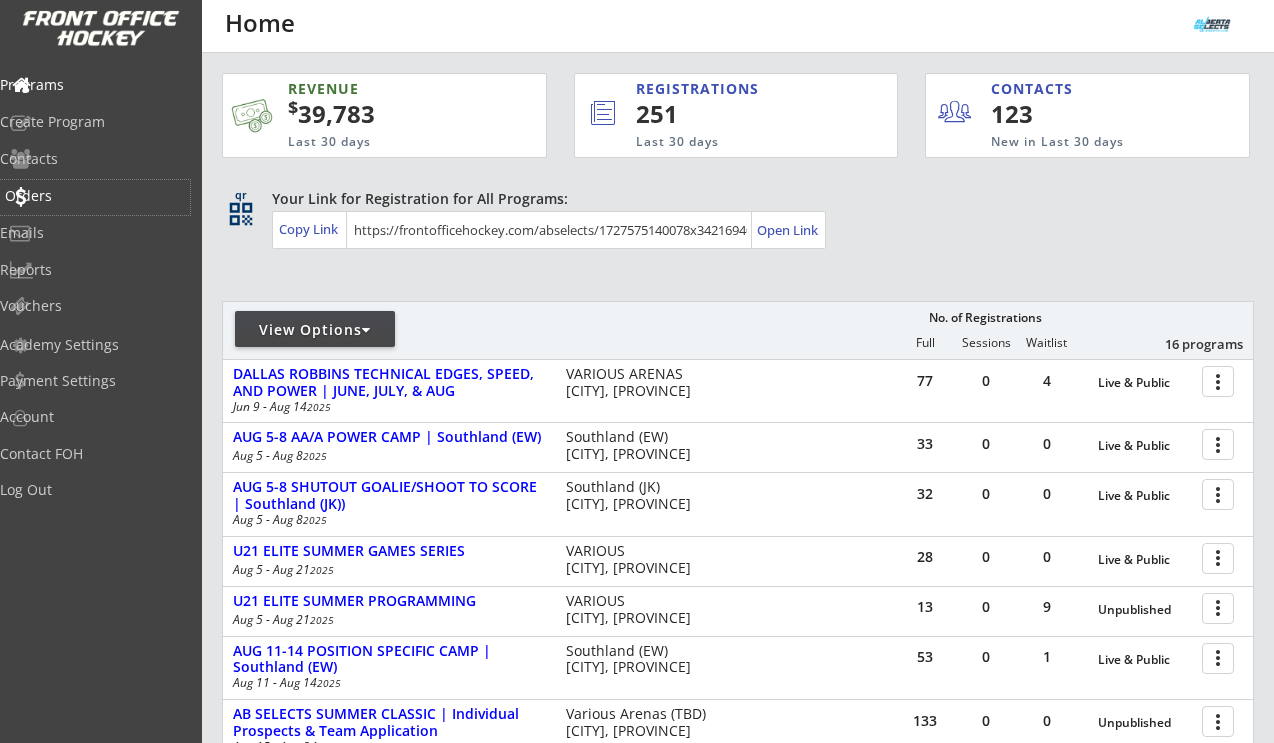 click on "Orders" at bounding box center [95, 196] 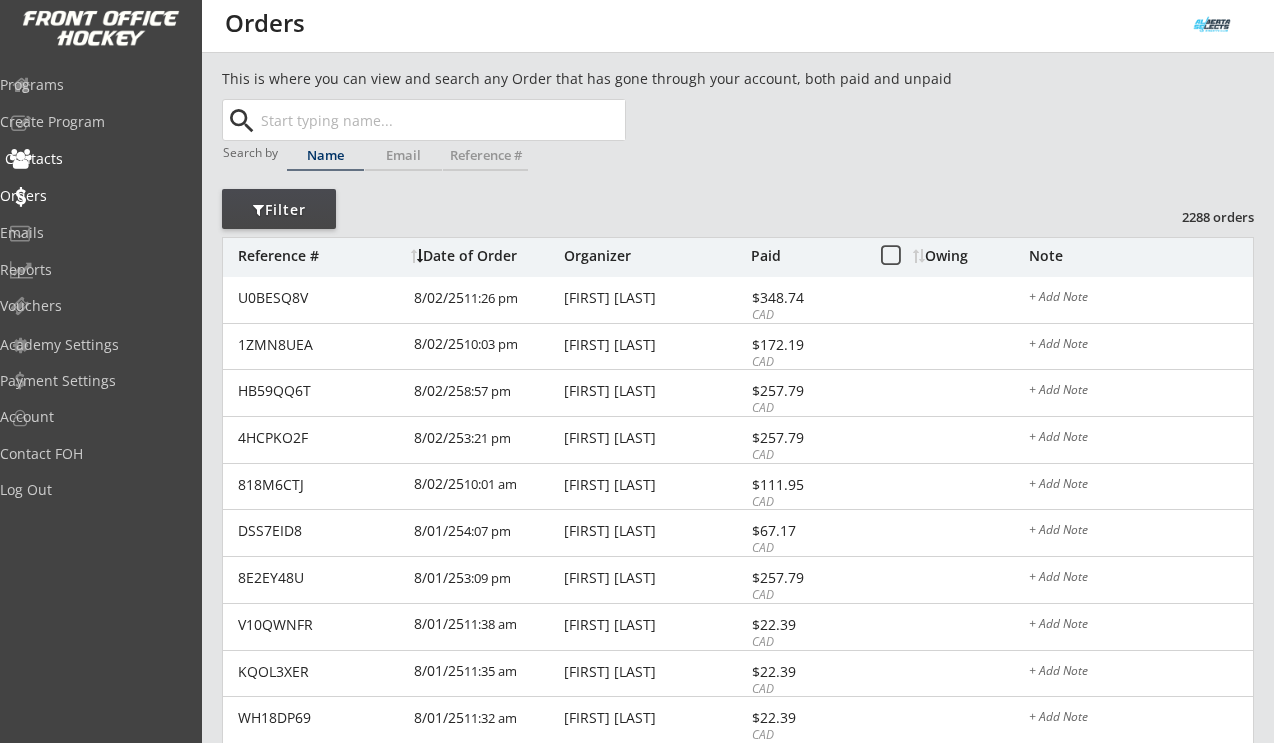 click on "Contacts" at bounding box center [95, 159] 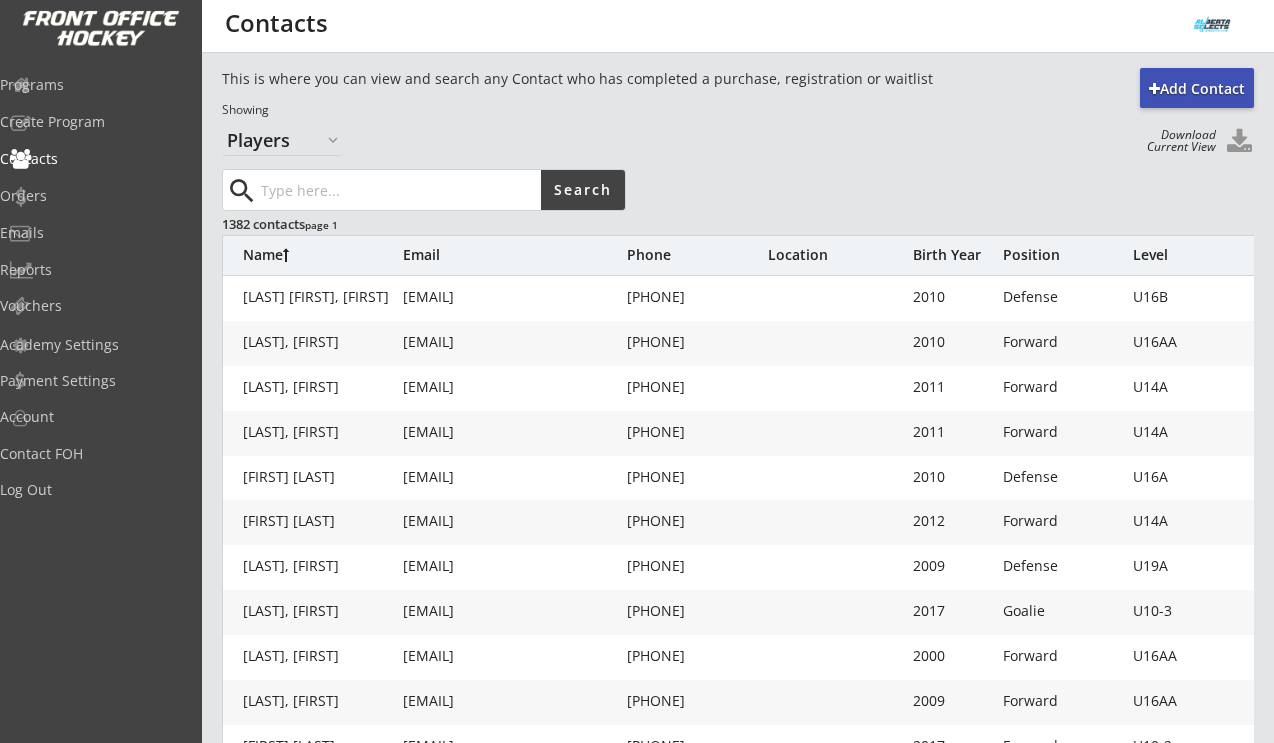 click at bounding box center [1239, 142] 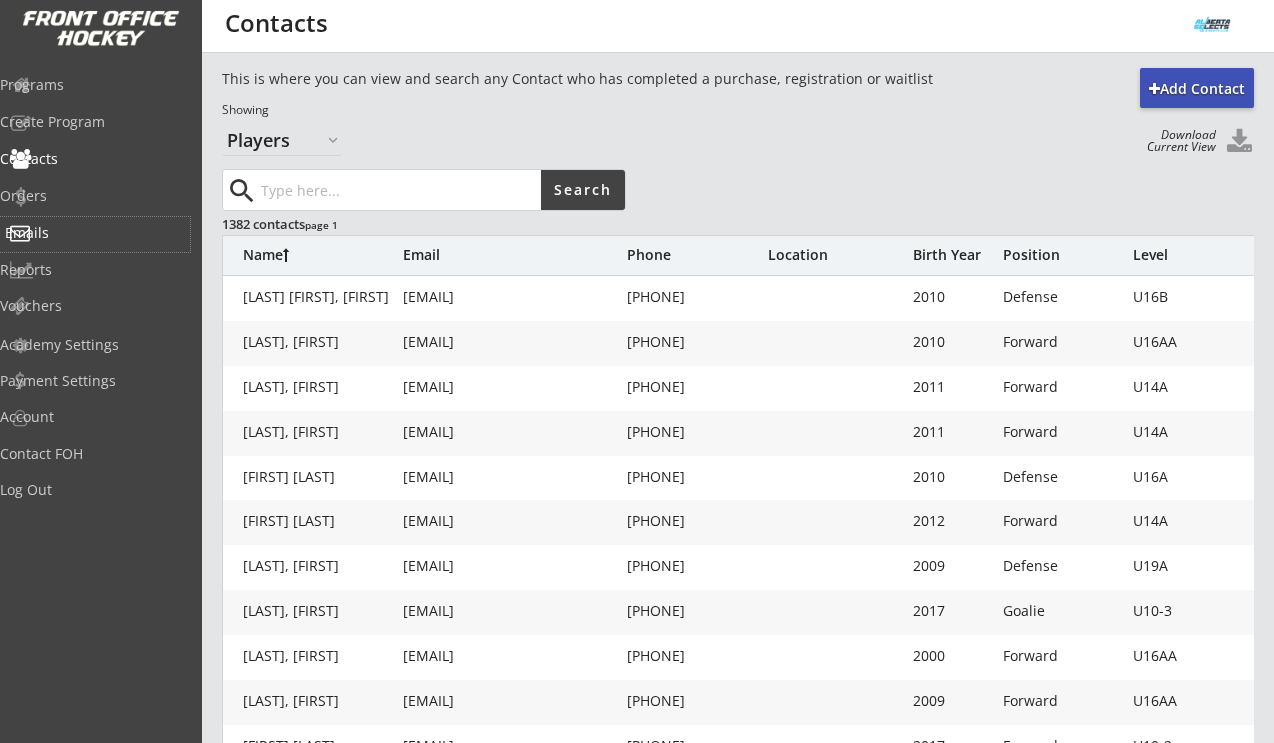click on "Emails" at bounding box center [95, 233] 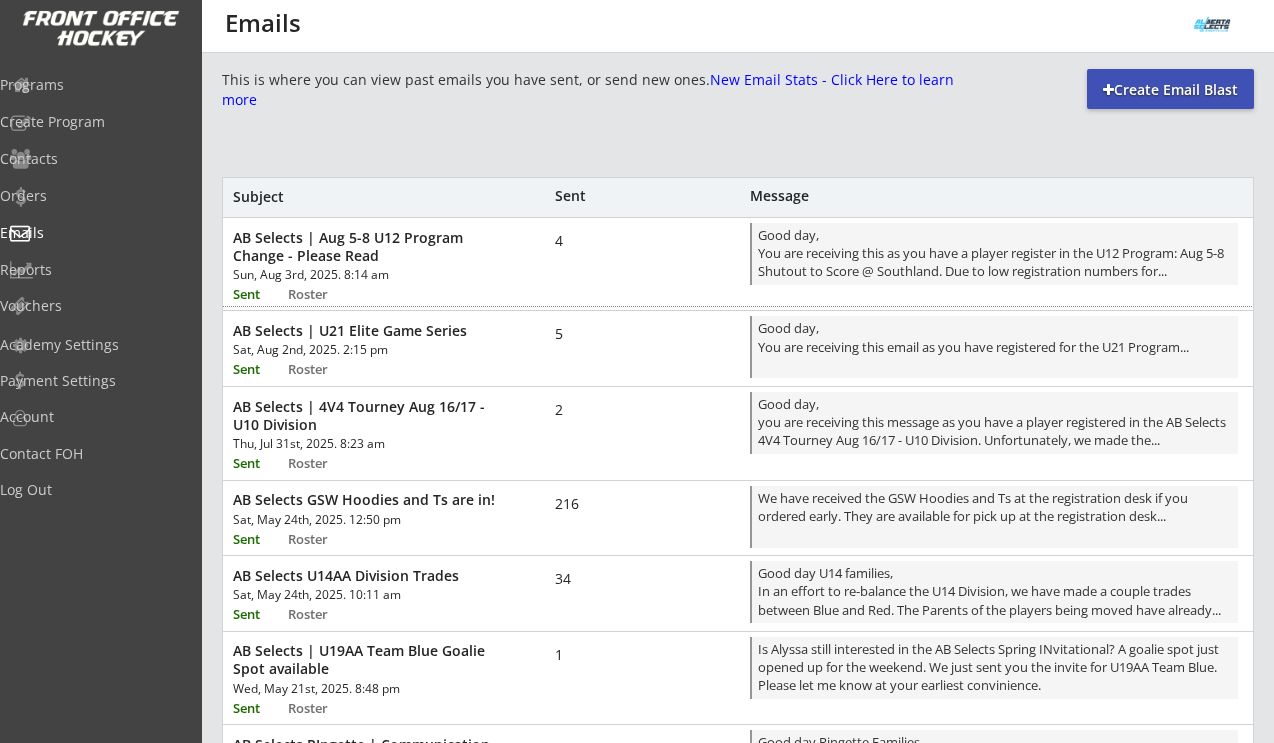 click on "AB Selects | Aug 5-8 U12 Program Change - Please Read" at bounding box center [369, 247] 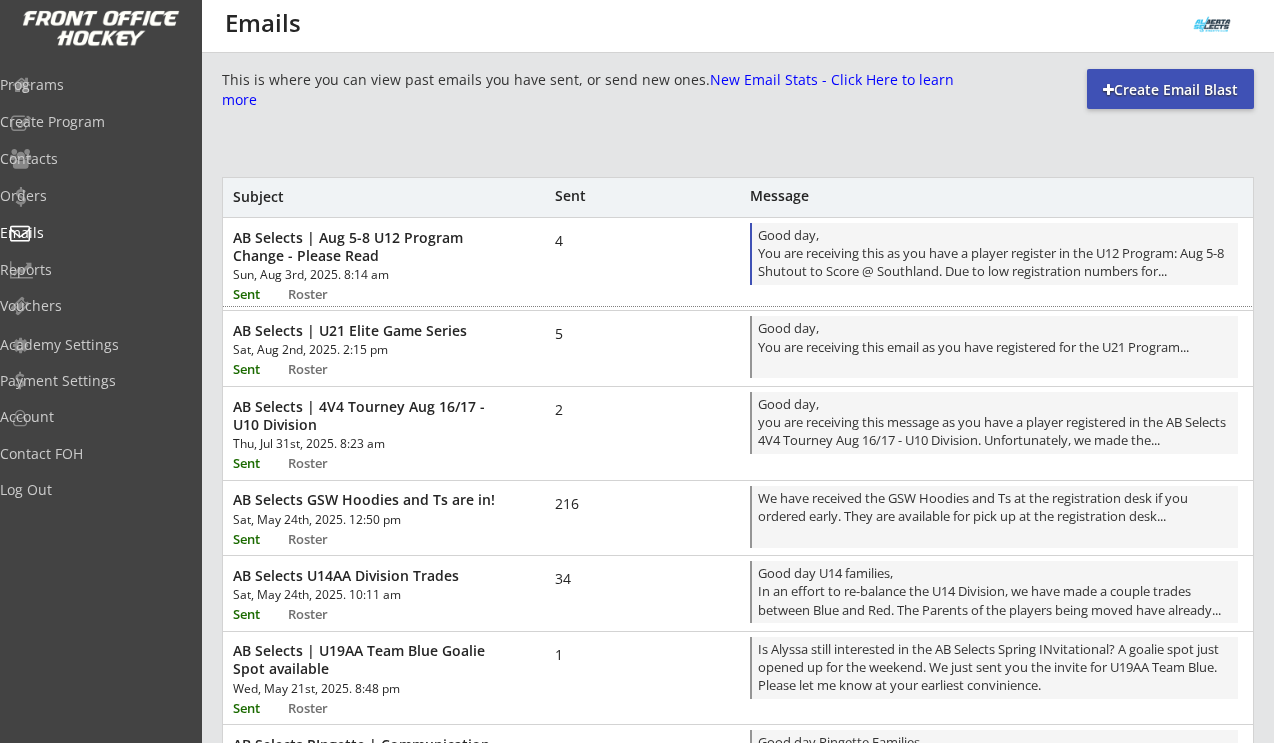 click on "Good day,
You are receiving this as you have a player register in the U12 Program: Aug 5-8 Shutout/Shoot to Score @ Southland. Due to low registration numbers for..." at bounding box center (995, 255) 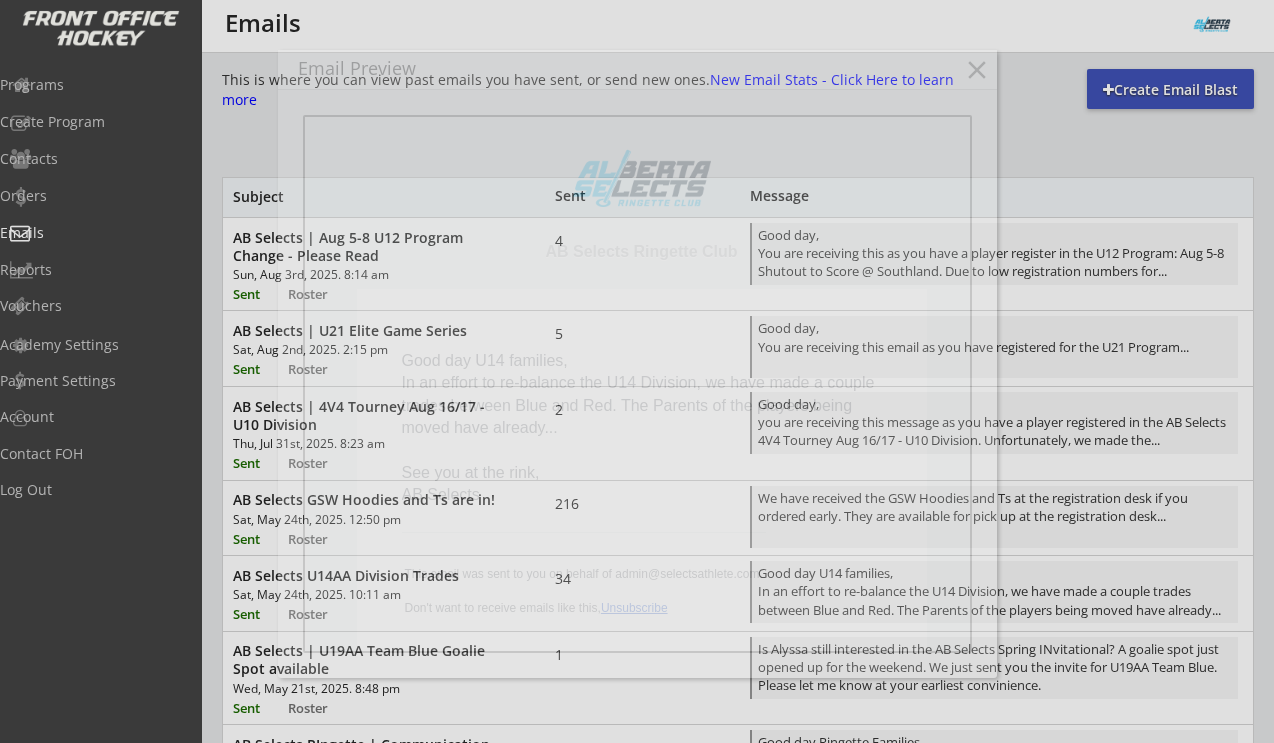 scroll, scrollTop: 0, scrollLeft: 0, axis: both 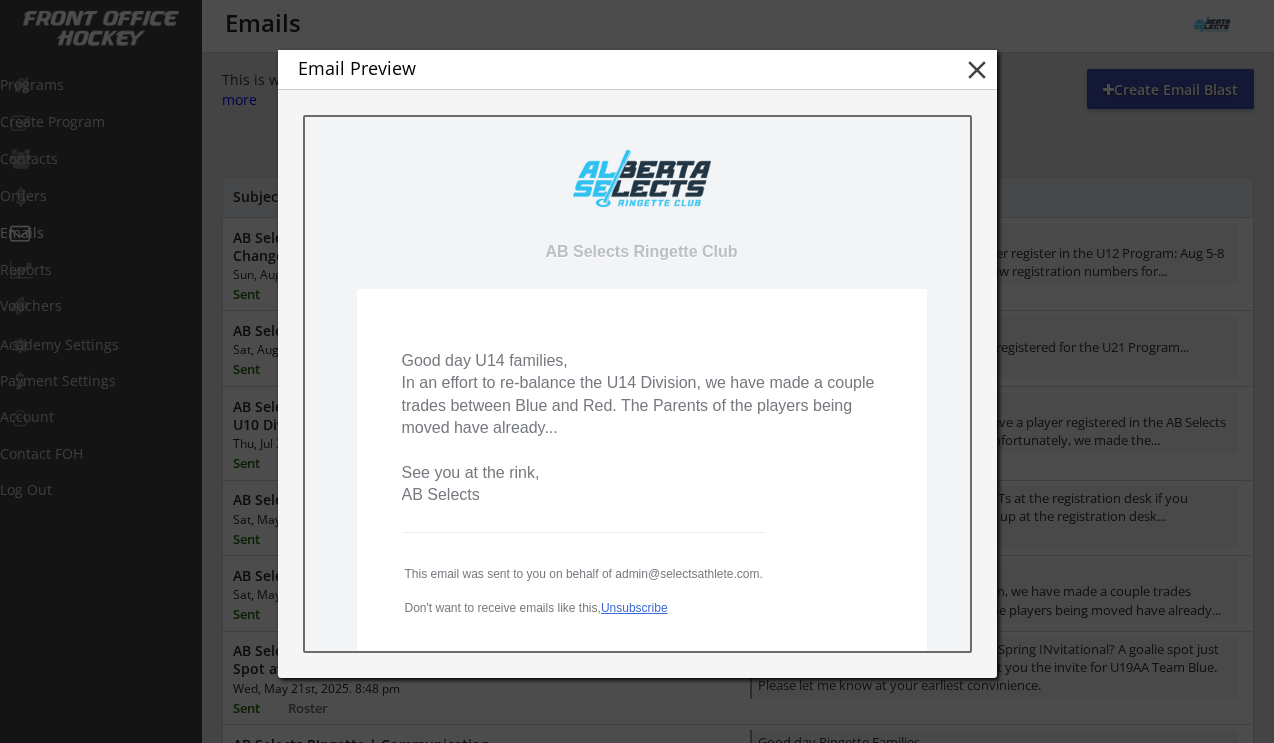 click on "close" at bounding box center (977, 70) 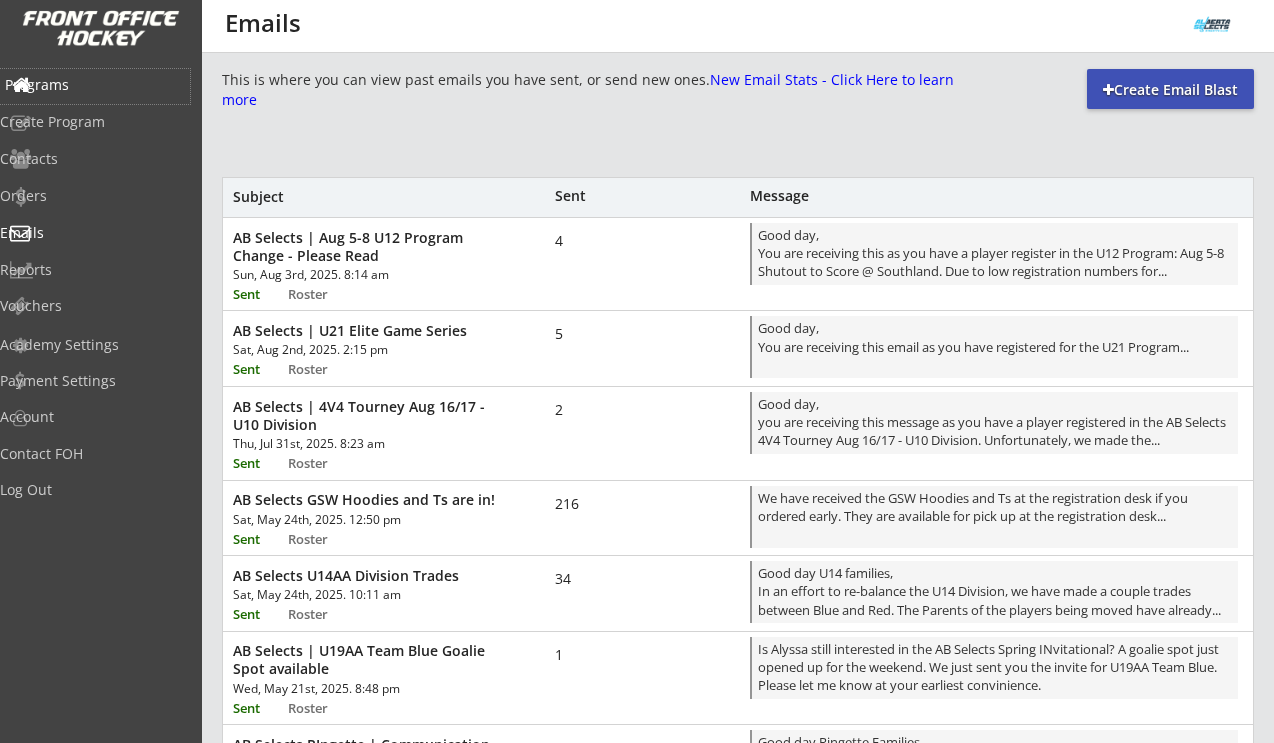 click on "Programs" at bounding box center [95, 85] 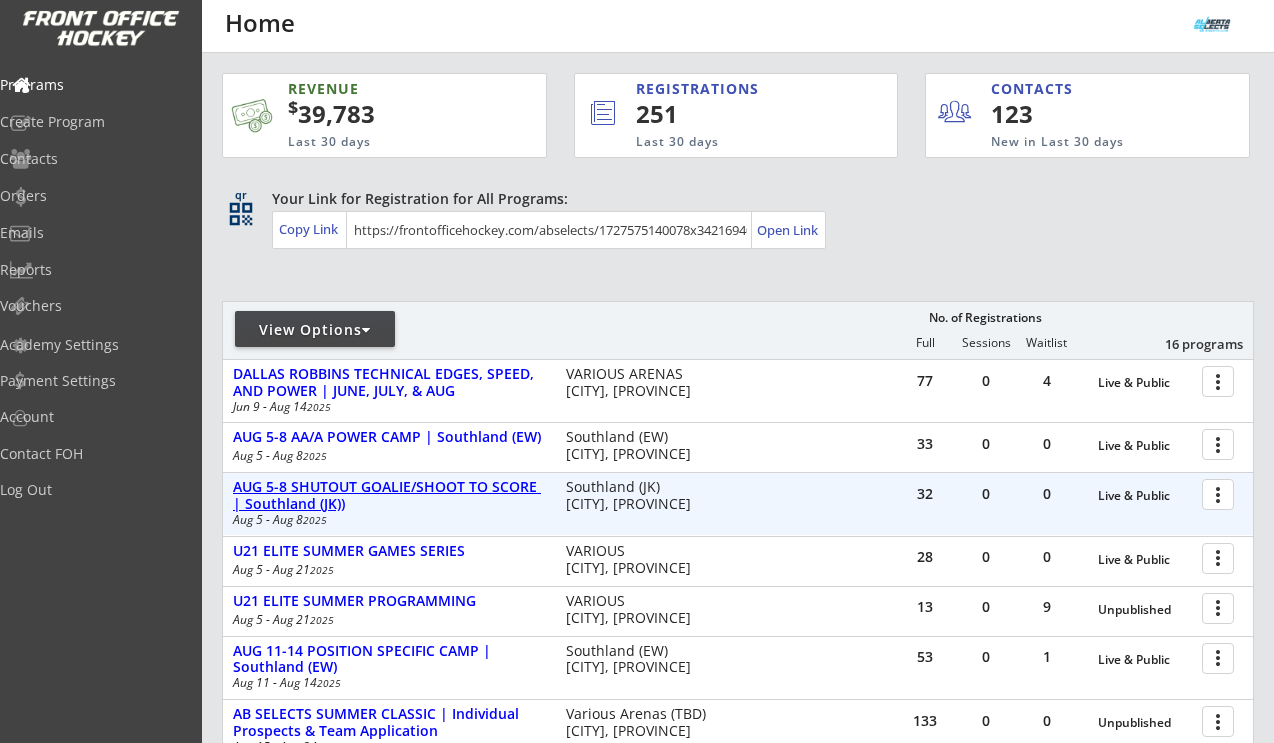 click on "AUG 5-8 SHUTOUT GOALIE/SHOOT TO SCORE | Southland (JK))" at bounding box center (389, 496) 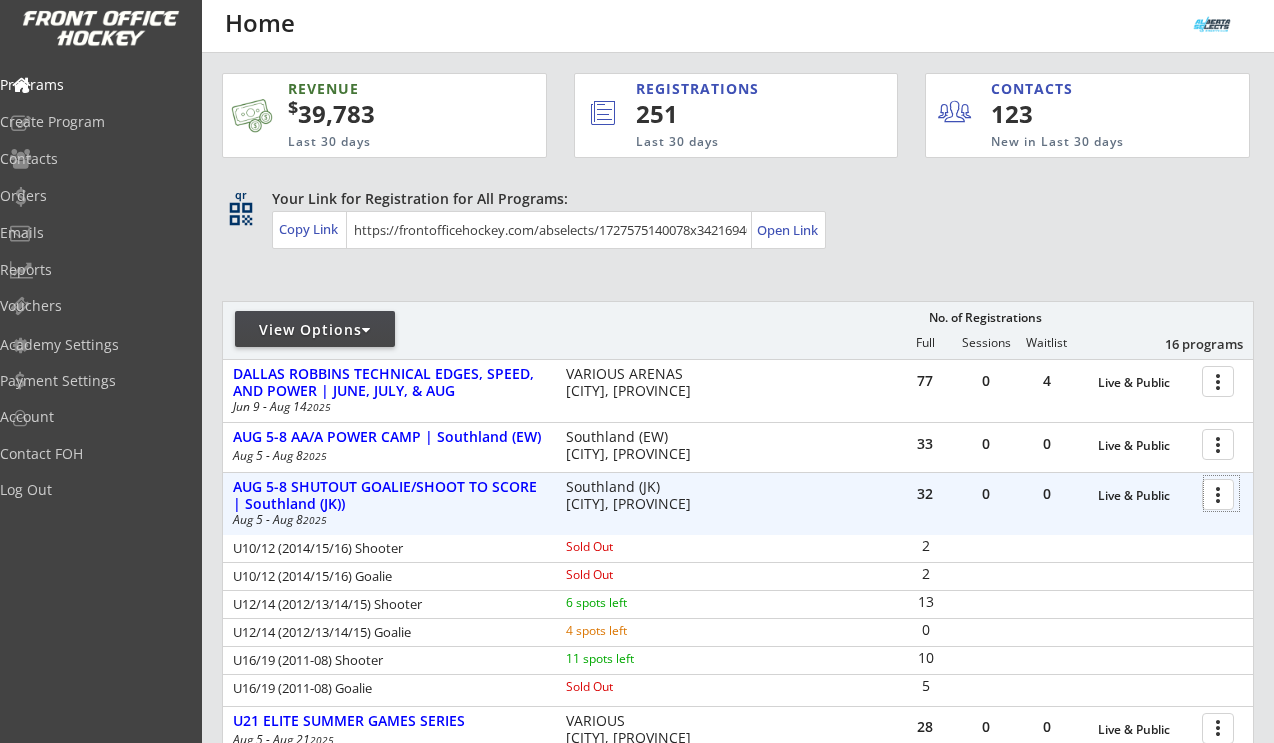 click at bounding box center (1221, 493) 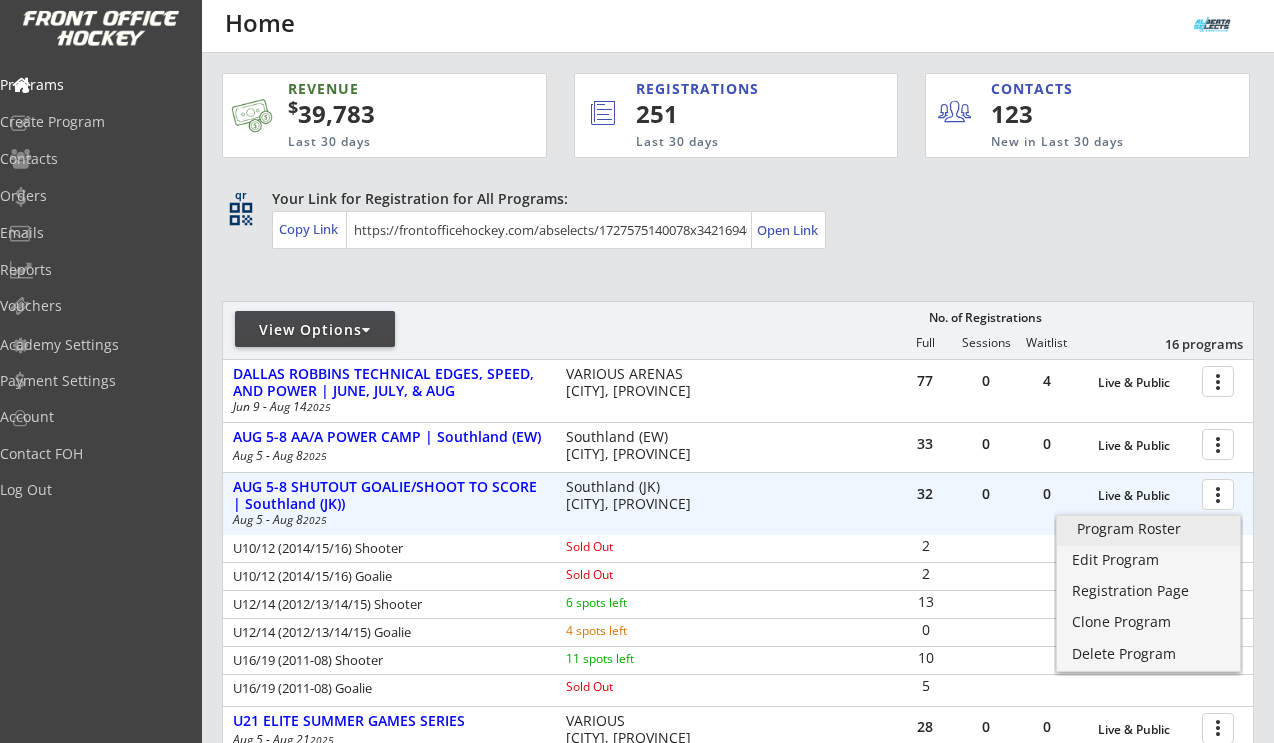 click on "Program Roster" at bounding box center [1148, 531] 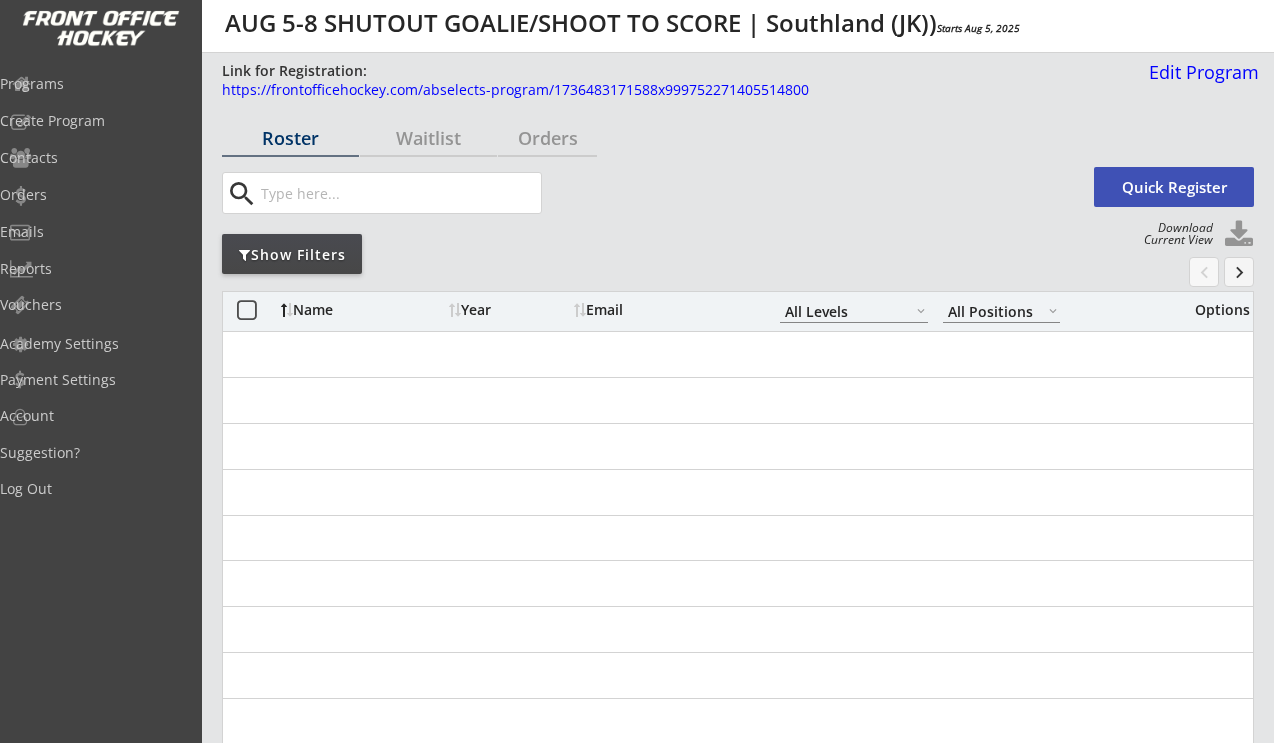 select on ""All Levels"" 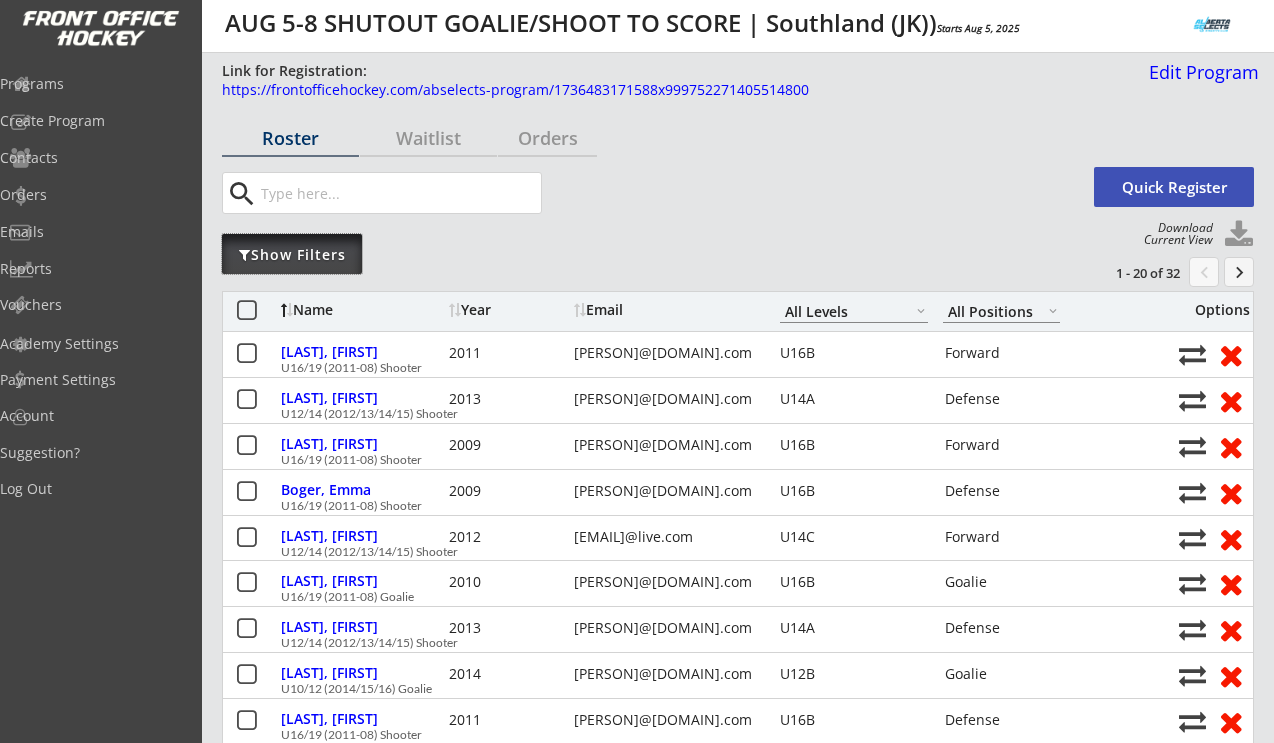 click on "Show Filters" at bounding box center [292, 254] 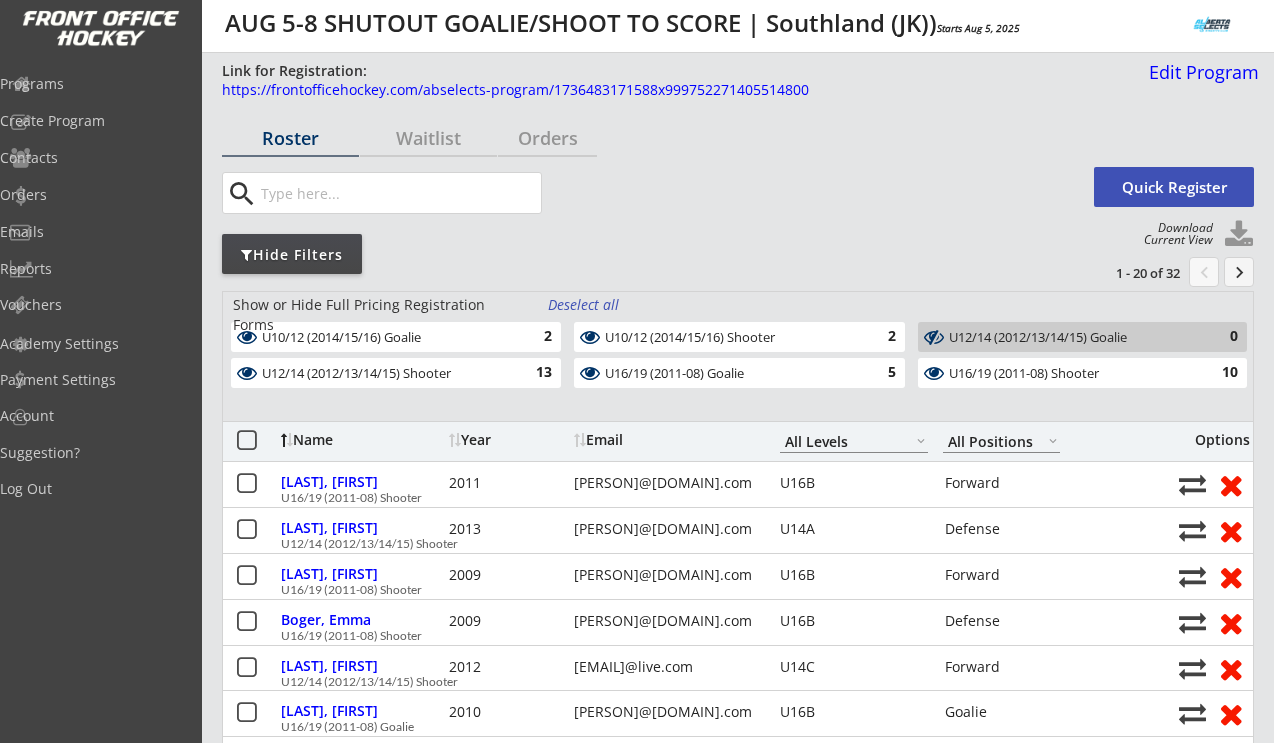 click on "Deselect all" at bounding box center [585, 305] 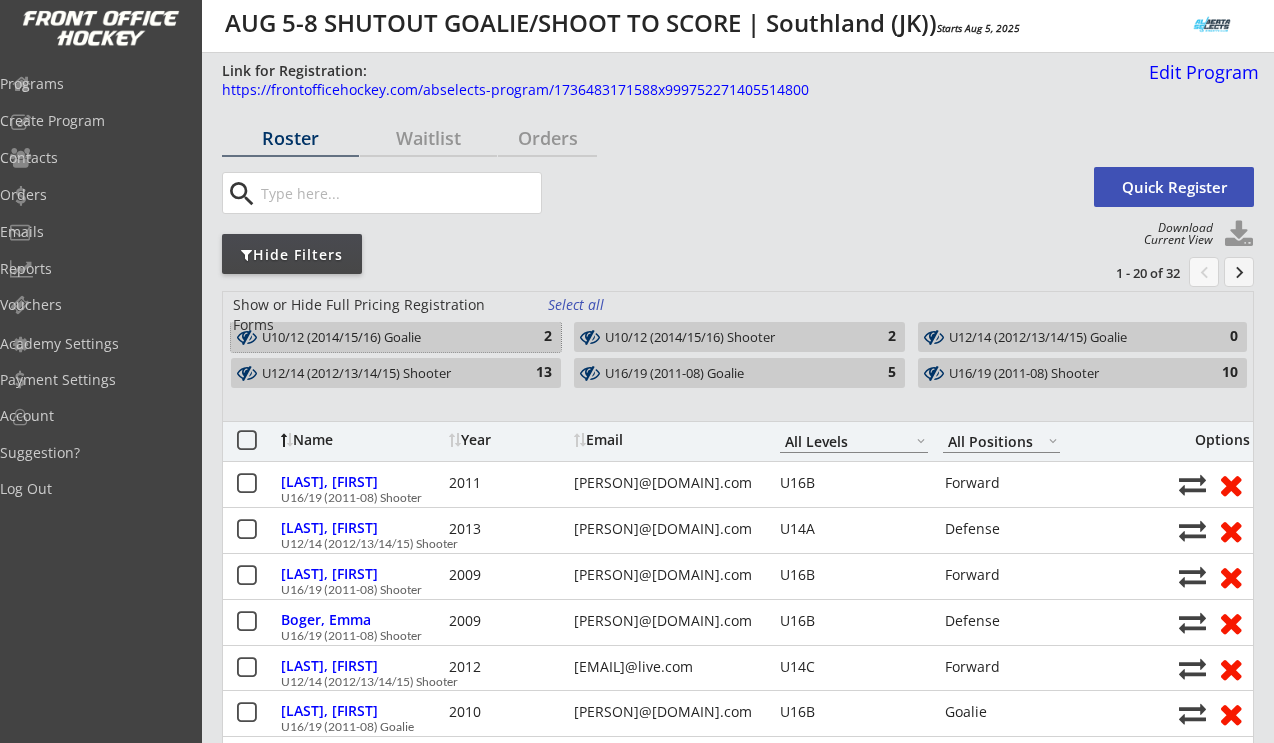 click on "2" at bounding box center (532, 337) 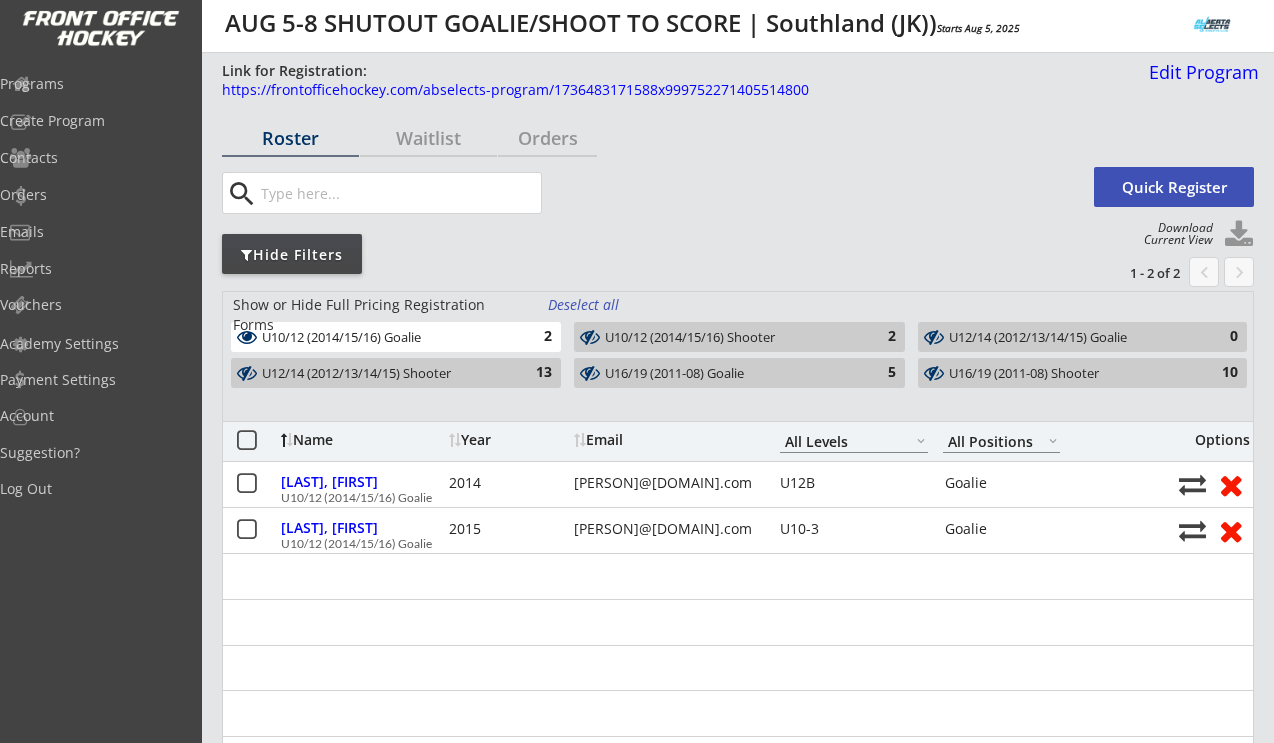 click on "U10/12 (2014/15/16) Shooter" at bounding box center (727, 338) 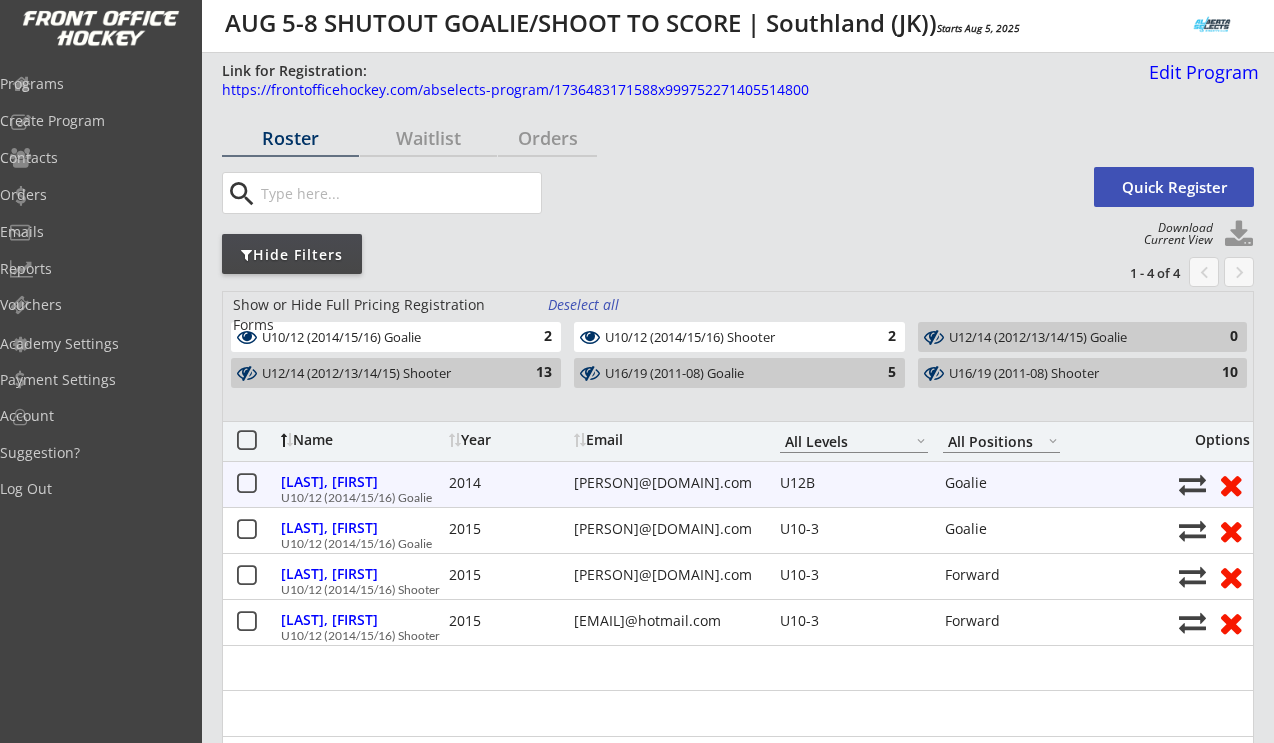 click at bounding box center [1192, 484] 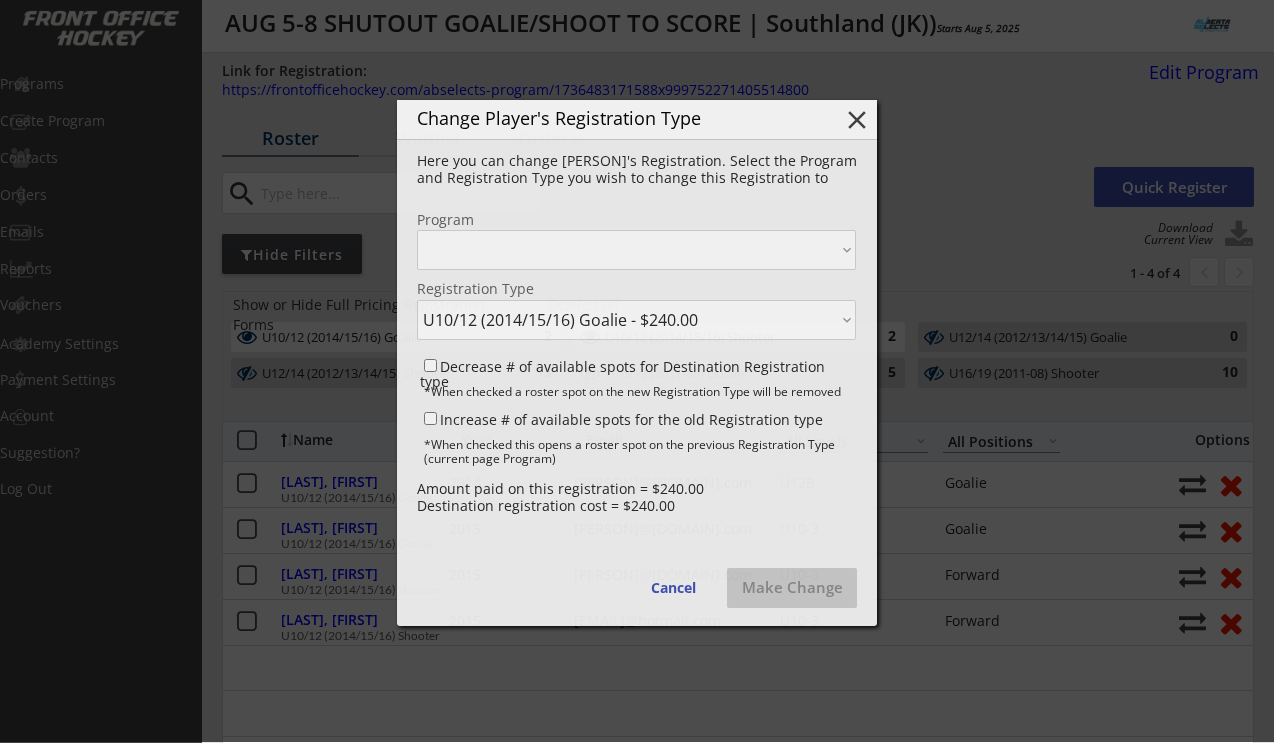 select on ""1348695171700984260__LOOKUP__1736483171588x999752271405514800"" 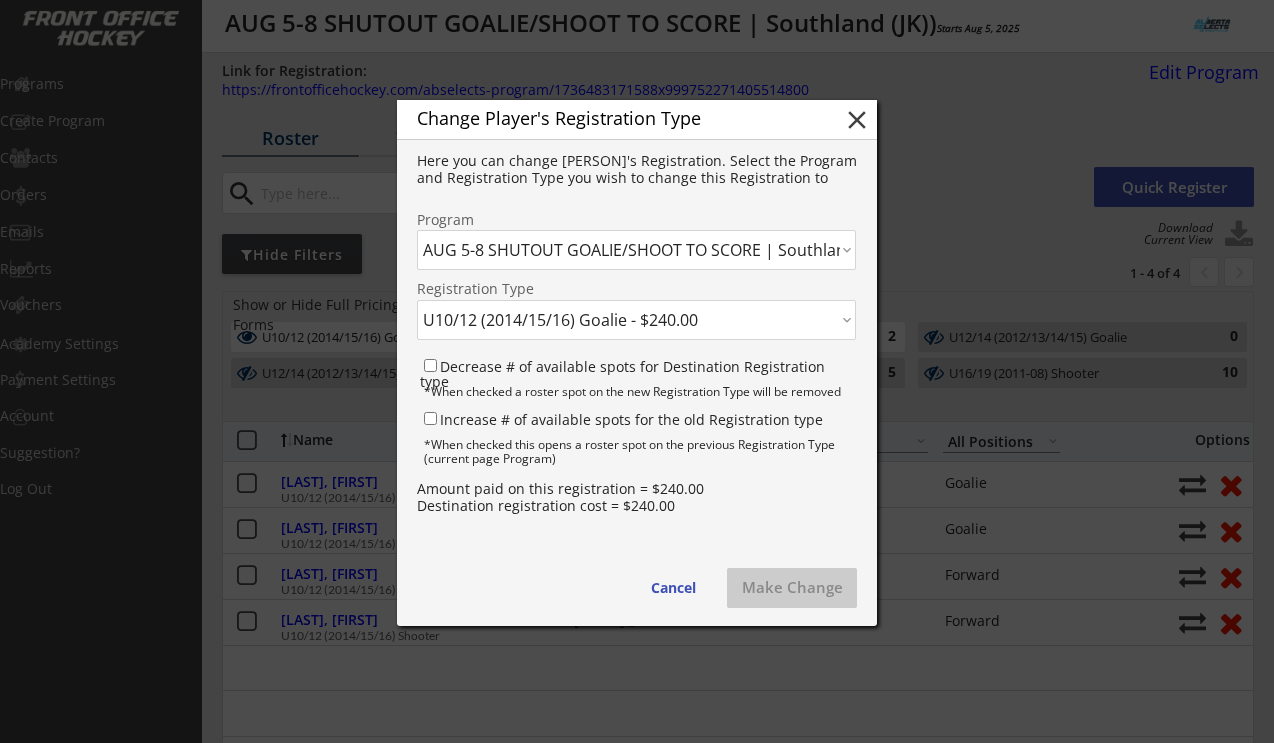 click on "Click here... U10/12 (2014/15/16) Shooter - $240.00 U10/12 (2014/15/16) Goalie - $240.00 U12/14 (2012/13/14/15) Shooter - $240.00 U12/14 (2012/13/14/15) Goalie - $240.00 U16/19 (2011-08) Shooter - $240.00 U16/19 (2011-08) Goalie - $240.00" at bounding box center (636, 320) 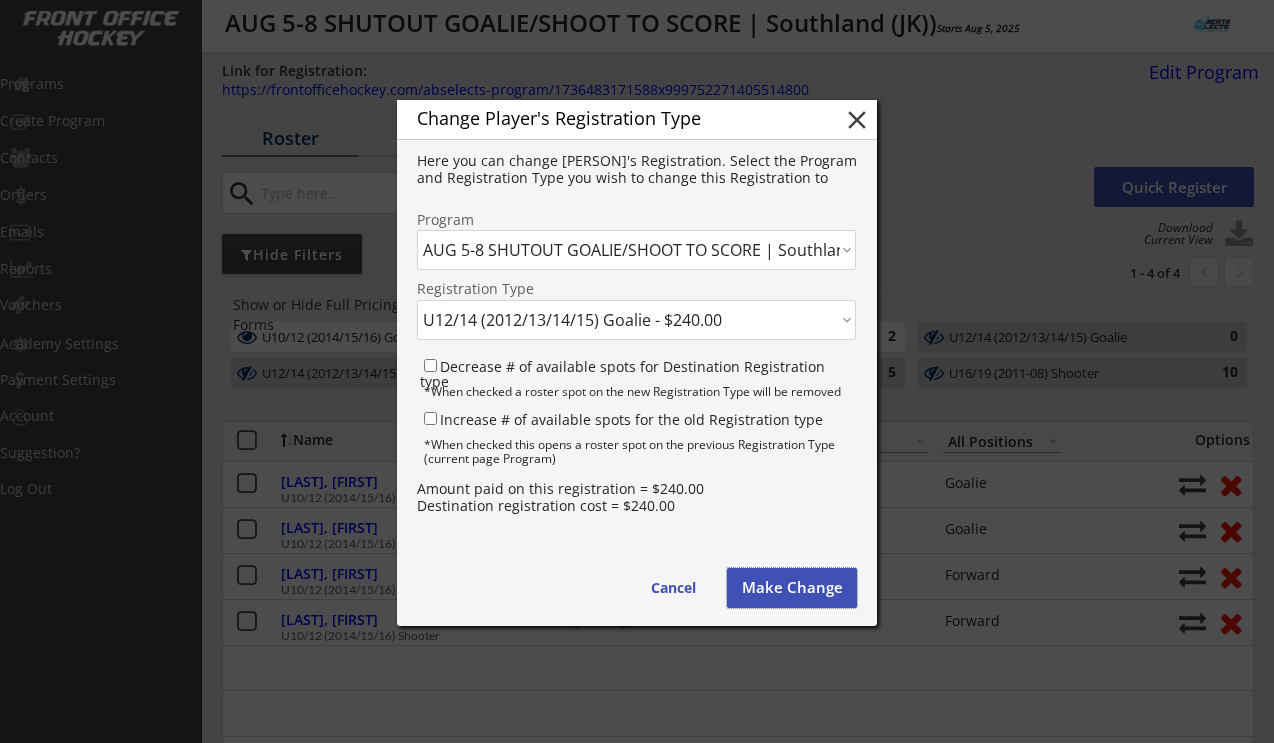 click on "Make Change" at bounding box center (792, 588) 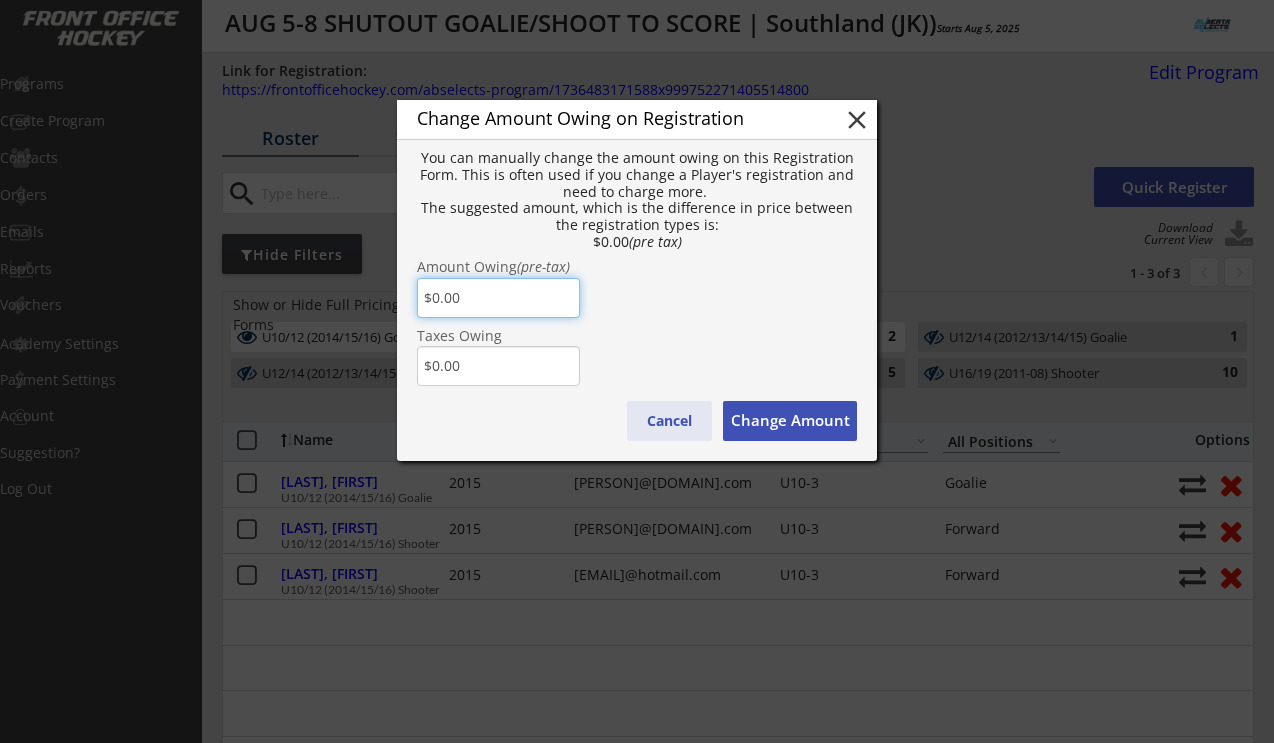 click on "Cancel" at bounding box center (669, 421) 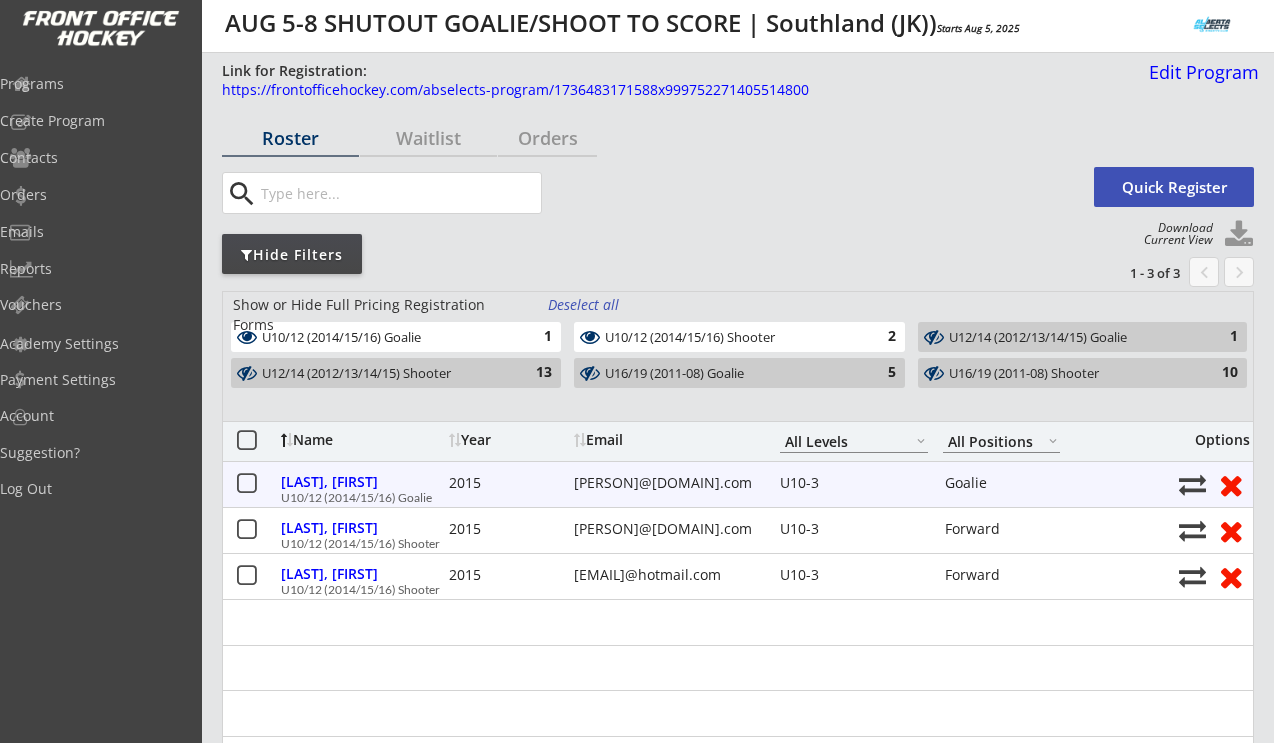 click at bounding box center [1192, 484] 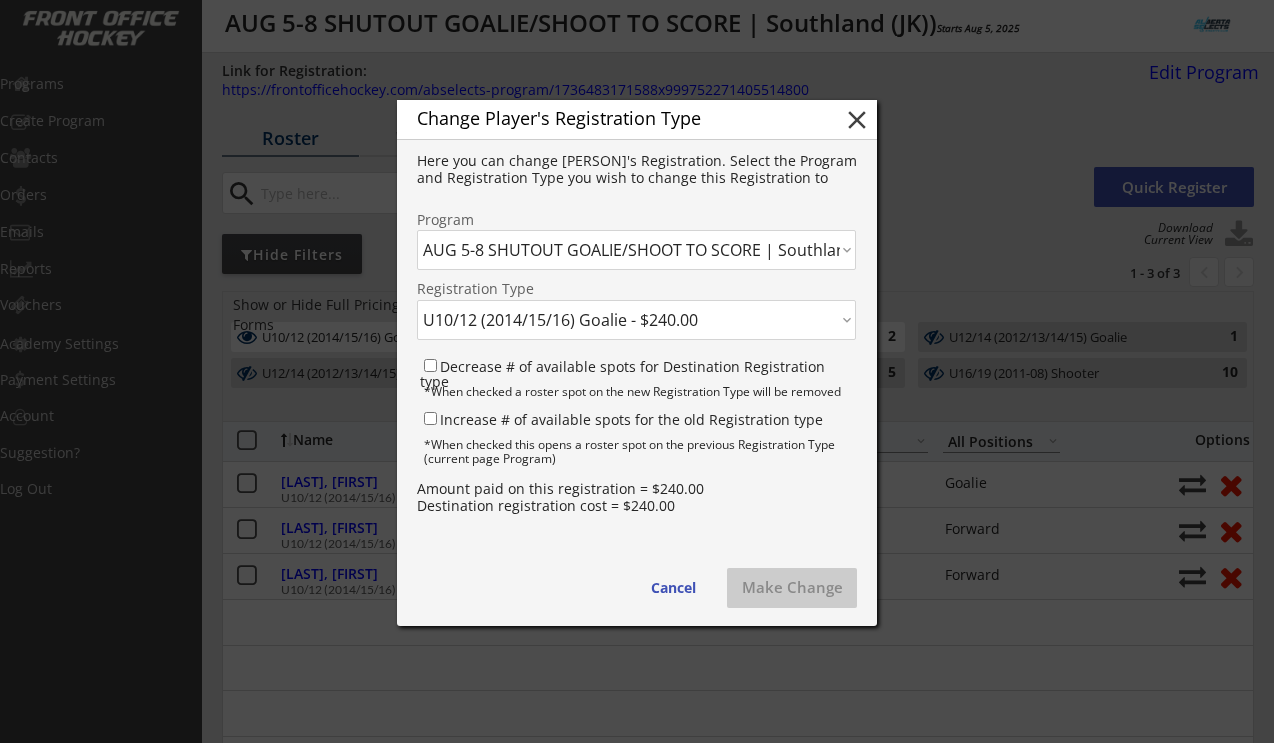 click on "Click here... U10/12 (2014/15/16) Shooter - $240.00 U10/12 (2014/15/16) Goalie - $240.00 U12/14 (2012/13/14/15) Shooter - $240.00 U12/14 (2012/13/14/15) Goalie - $240.00 U16/19 (2011-08) Shooter - $240.00 U16/19 (2011-08) Goalie - $240.00" at bounding box center [636, 320] 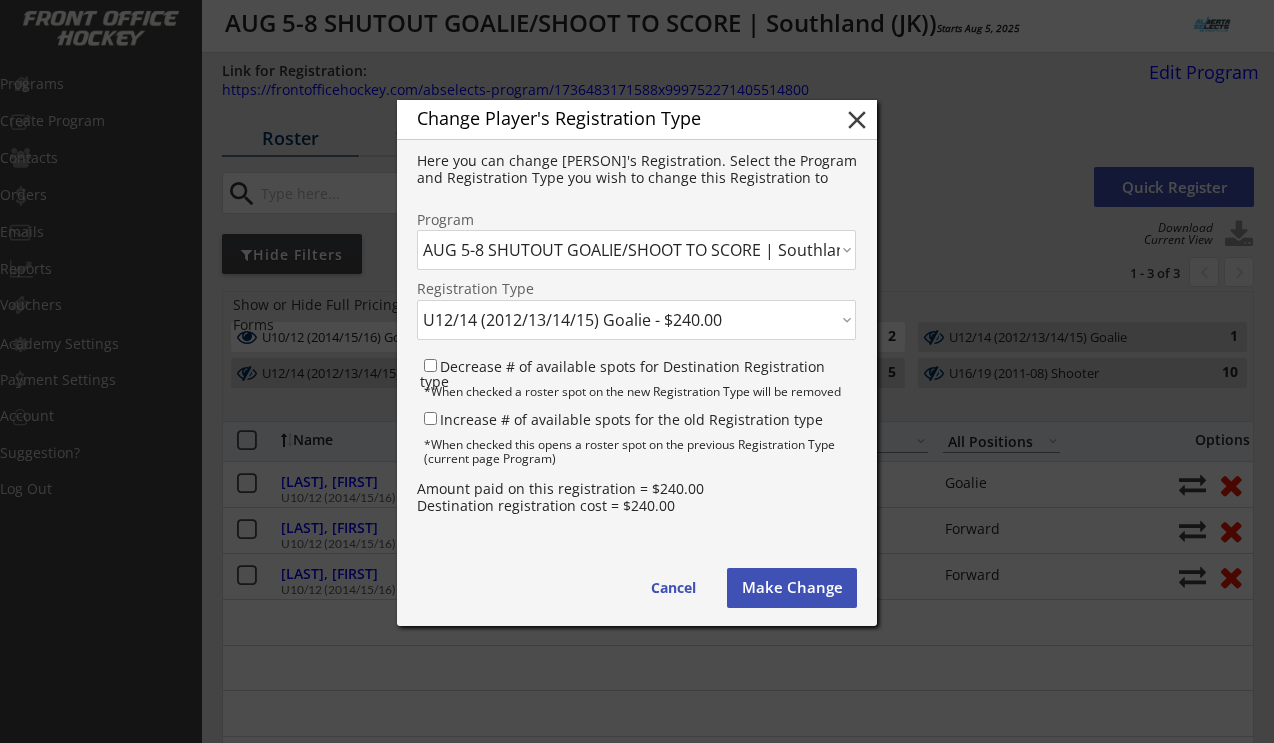 click on "Make Change" at bounding box center [792, 588] 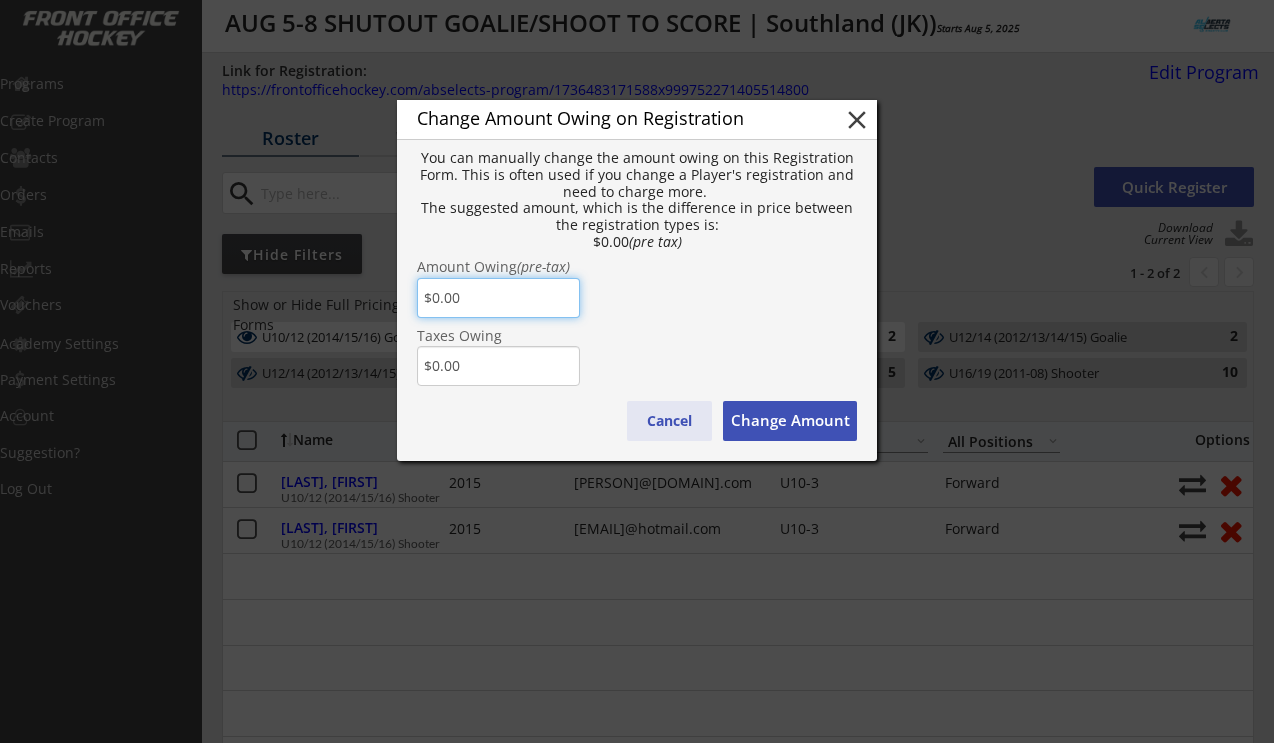 click on "Cancel" at bounding box center [669, 421] 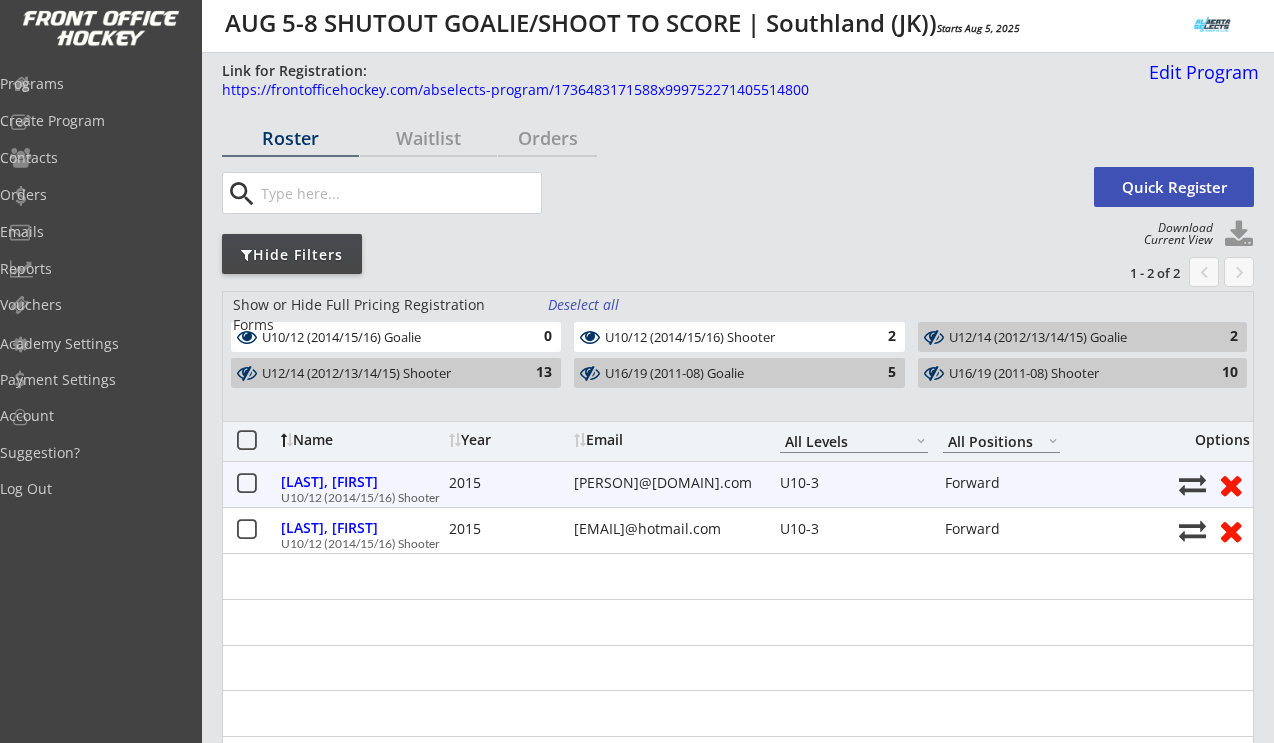 click at bounding box center (1192, 484) 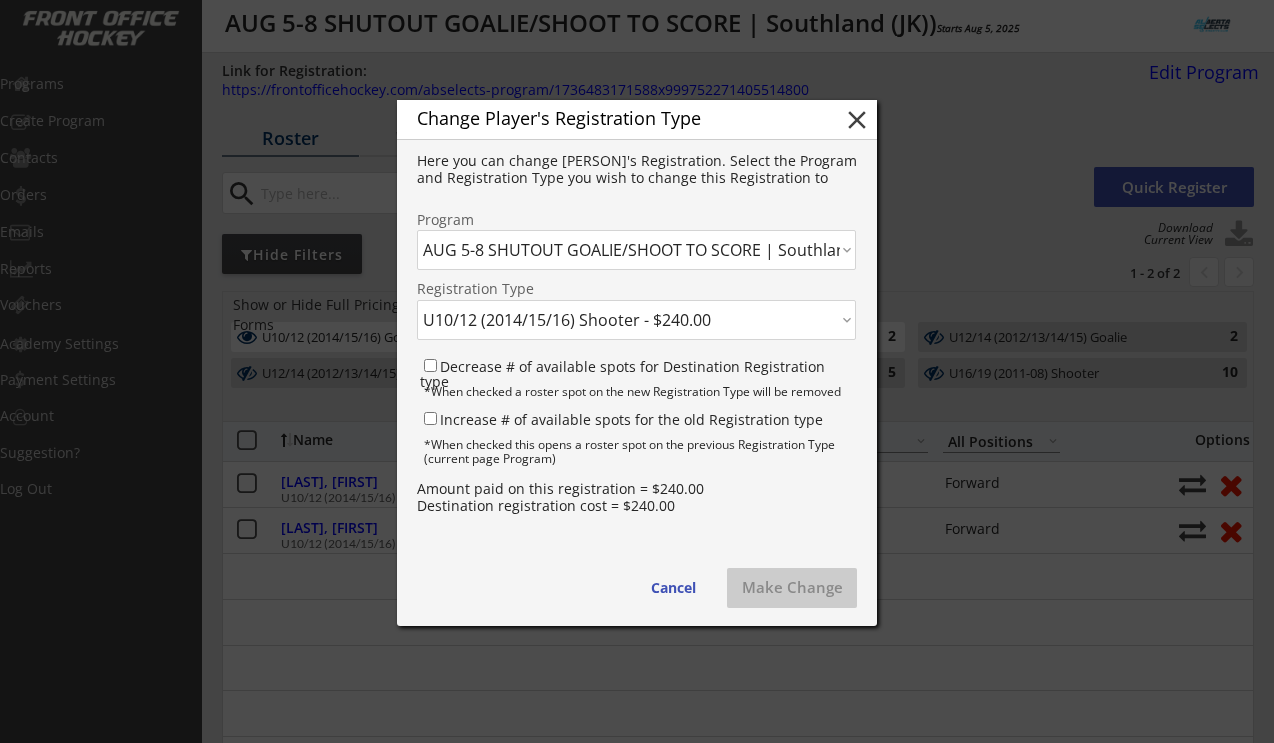 click on "Click here... U10/12 (2014/15/16) Shooter - $240.00 U10/12 (2014/15/16) Goalie - $240.00 U12/14 (2012/13/14/15) Shooter - $240.00 U12/14 (2012/13/14/15) Goalie - $240.00 U16/19 (2011-08) Shooter - $240.00 U16/19 (2011-08) Goalie - $240.00" at bounding box center (636, 320) 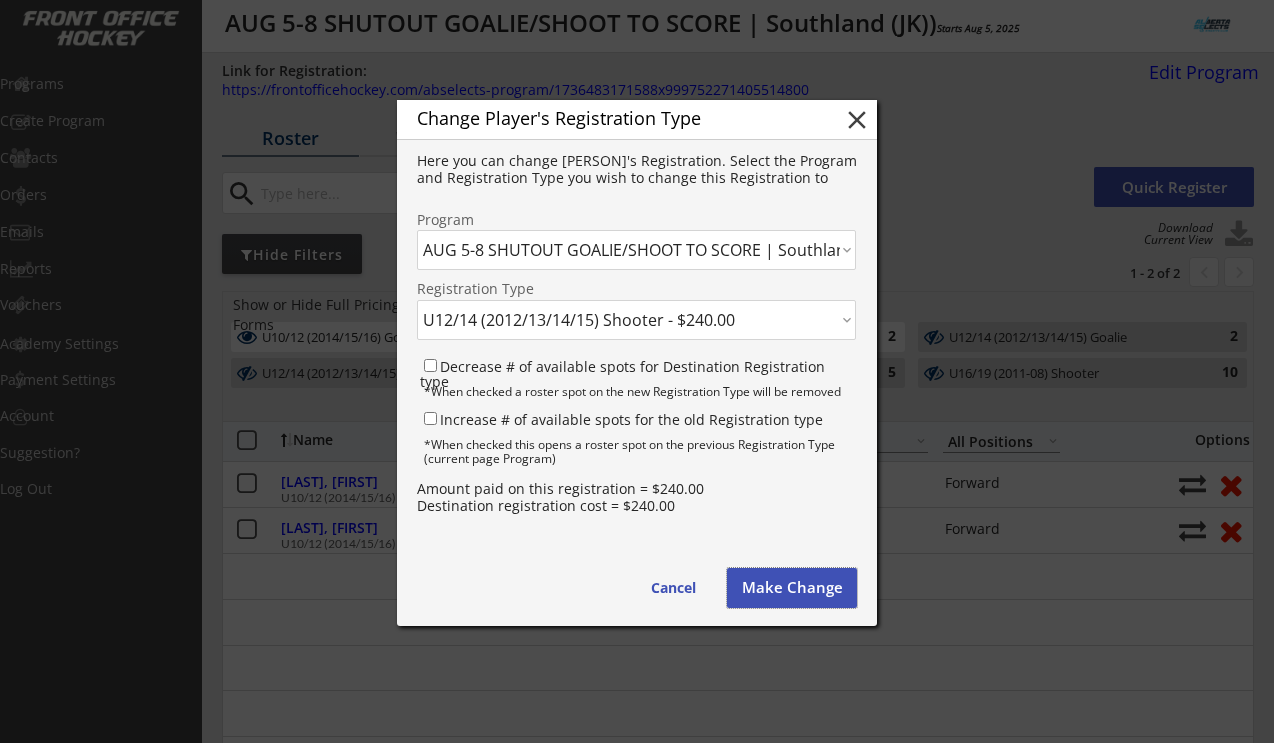 click on "Make Change" at bounding box center (792, 588) 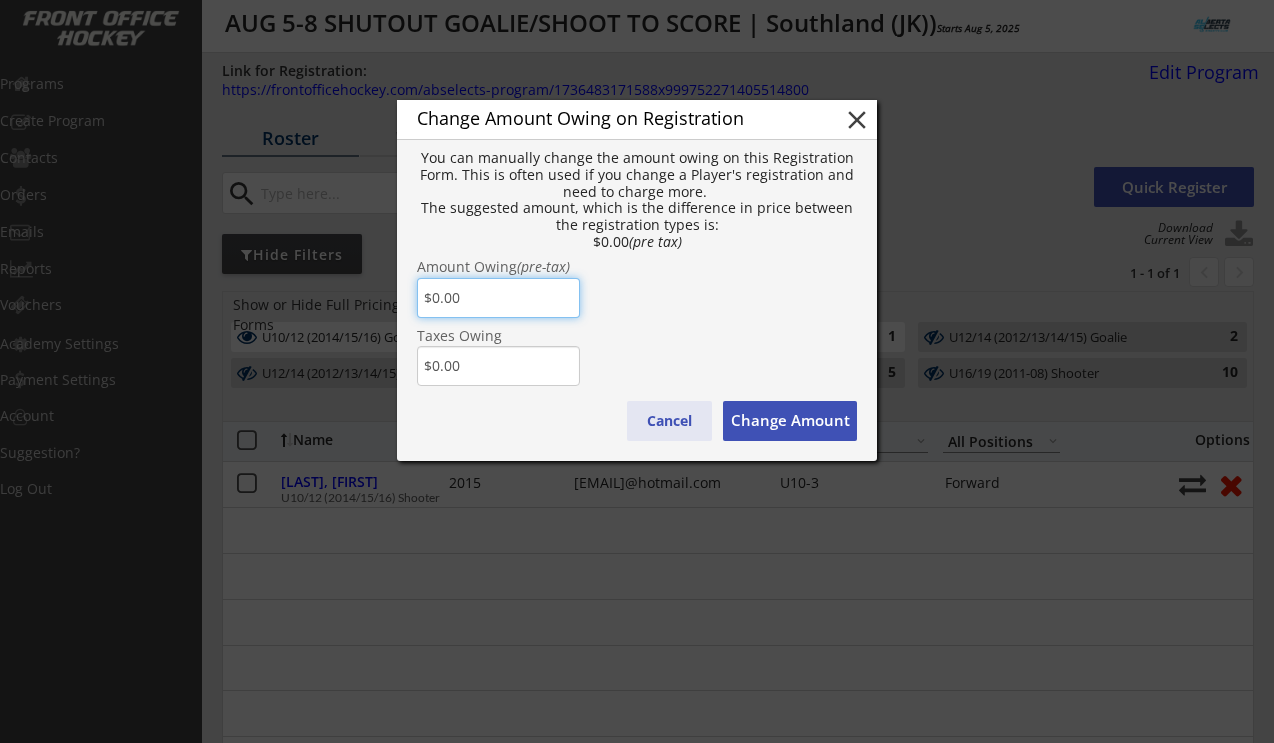 click on "Cancel" at bounding box center (669, 421) 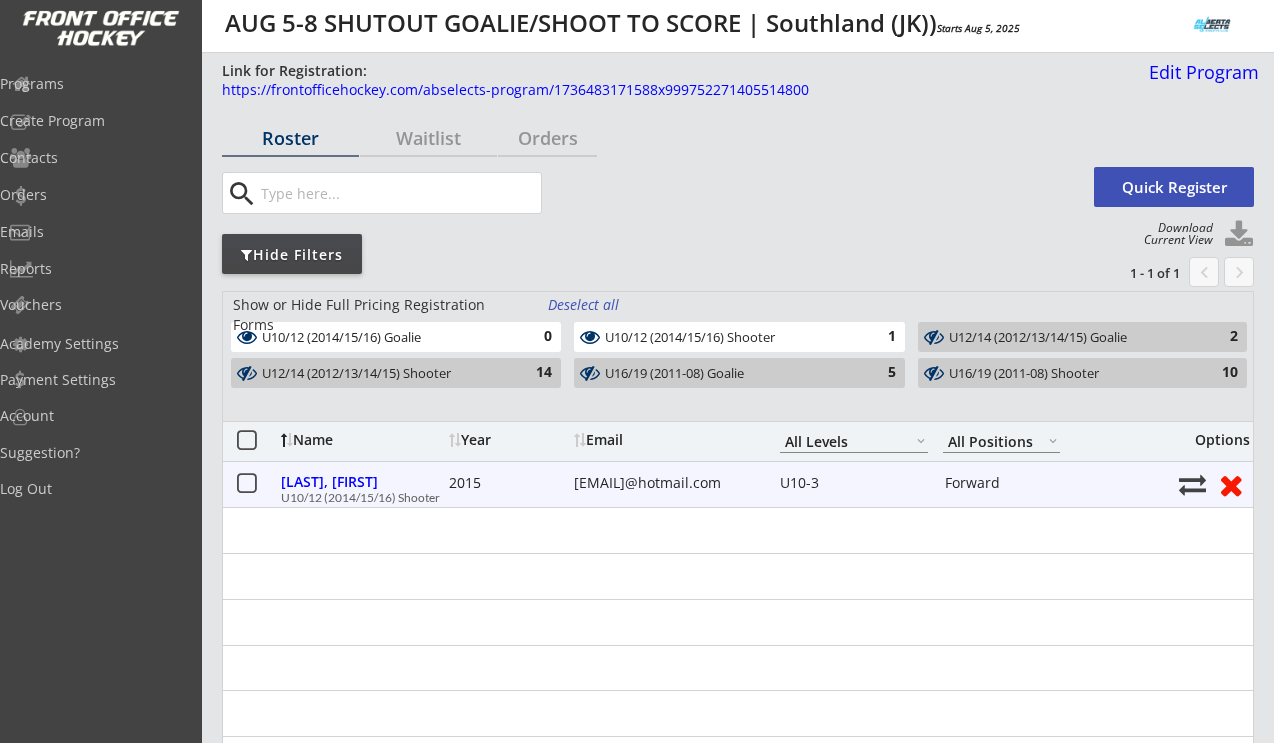 click at bounding box center (1192, 484) 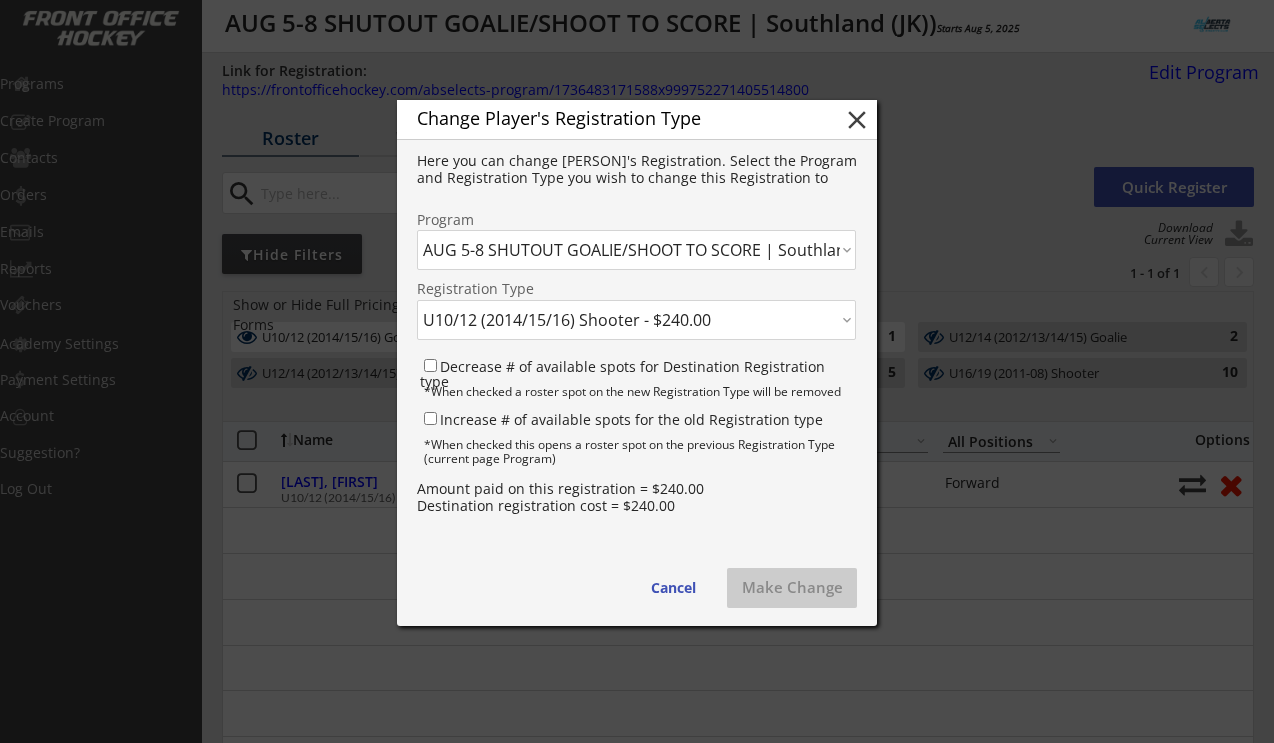click on "Click here... U10/12 (2014/15/16) Shooter - $240.00 U10/12 (2014/15/16) Goalie - $240.00 U12/14 (2012/13/14/15) Shooter - $240.00 U12/14 (2012/13/14/15) Goalie - $240.00 U16/19 (2011-08) Shooter - $240.00 U16/19 (2011-08) Goalie - $240.00" at bounding box center [636, 320] 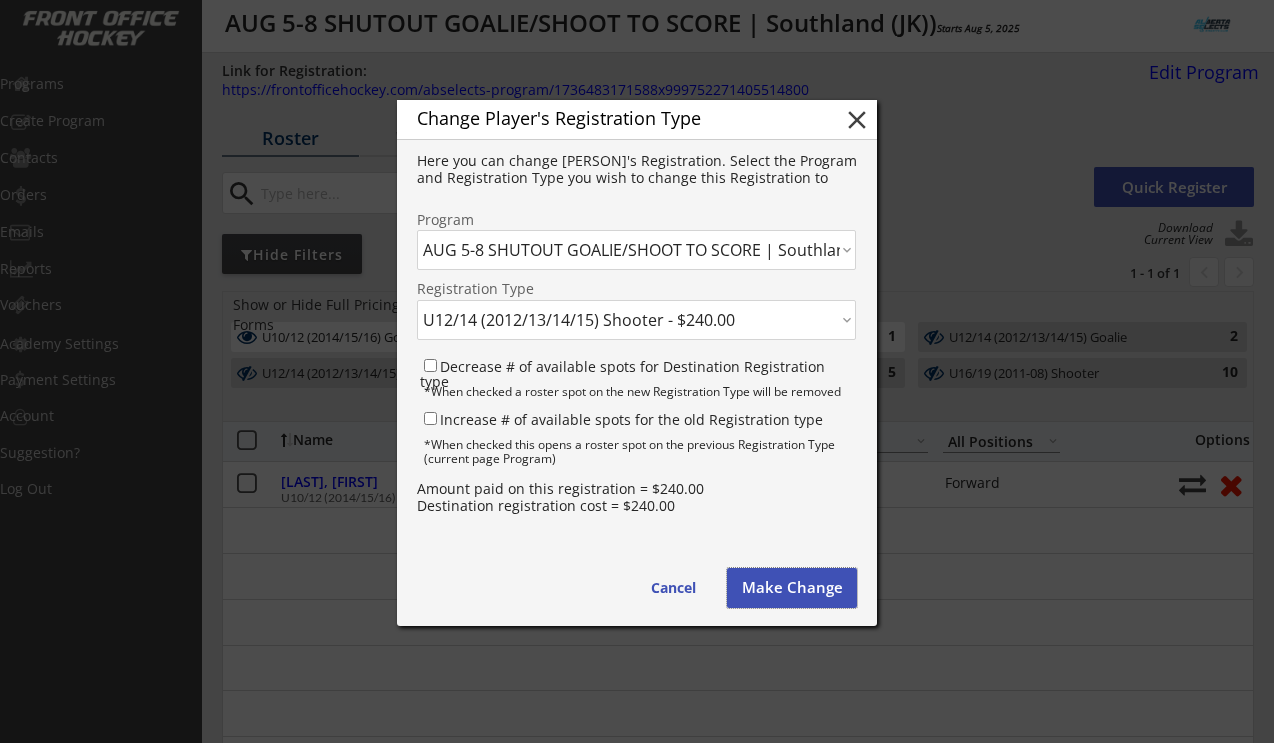 click on "Make Change" at bounding box center (792, 588) 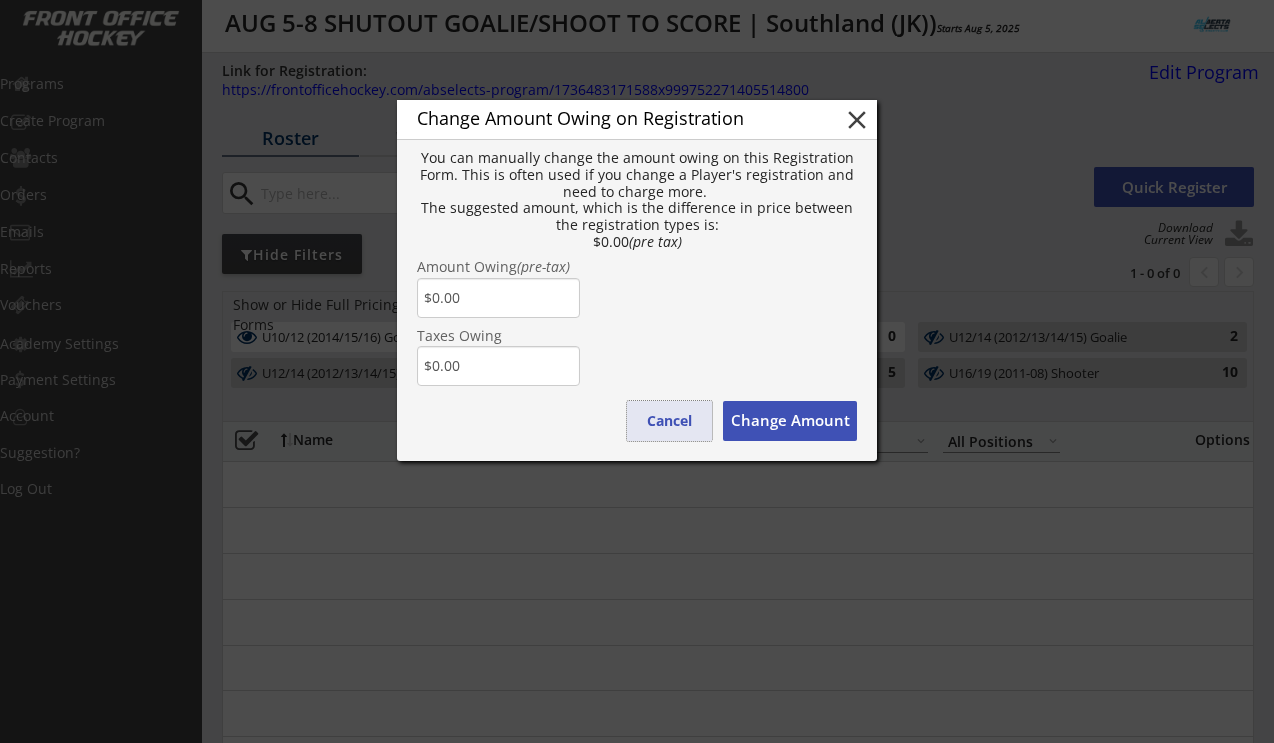 click on "Cancel" at bounding box center (669, 421) 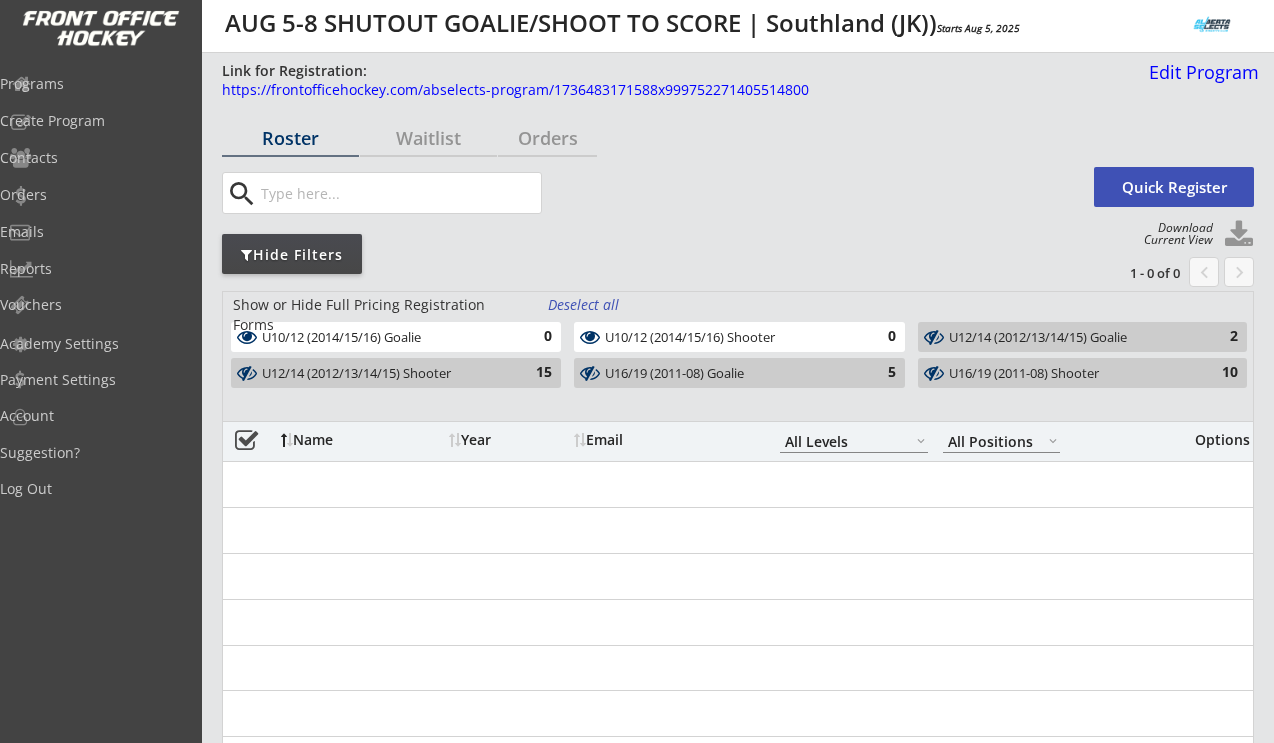 click on "Roster Waitlist Orders search Quick Register Download
Current View   Hide Filters 1 - 0 of 0 chevron_left keyboard_arrow_right Show or Hide Full Pricing Registration Forms Deselect all U10/12 (2014/15/16) Goalie 0 U10/12 (2014/15/16) Shooter 0 U12/14 (2012/13/14/15) Goalie 2 U12/14 (2012/13/14/15) Shooter 15 U16/19 (2011-08) Goalie 5 U16/19 (2011-08) Shooter 10  Name  Year  Email ACTIVE START U10-1 U10-2 U10-3 U12C U12B U12A U14C U14B U14A U14AA U16B U16A U16AA U19B U19A U19AA UNIVERSITY/OPEN All Levels All Positions Forward Defense Goalie Options     Souriol, Hazel 2015 ravndahl@hotmail.com U10-3 Forward U10/12 (2014/15/16) Shooter  Souriol, Hazel 2015 ravndahl@hotmail.com U10-3 Forward U10/12 (2014/15/16) Shooter  Souriol, Hazel 2015 ravndahl@hotmail.com U10-3 Forward U10/12 (2014/15/16) Shooter  Souriol, Hazel 2015 ravndahl@hotmail.com U10-3 Forward U10/12 (2014/15/16) Shooter  Casaldarnos, Annalia 2012 daianac@live.com U14C Forward U12/14 (2012/13/14/15) Shooter  Dennis, Elyse 2010 U16B Goalie 2013" at bounding box center [738, 4208] 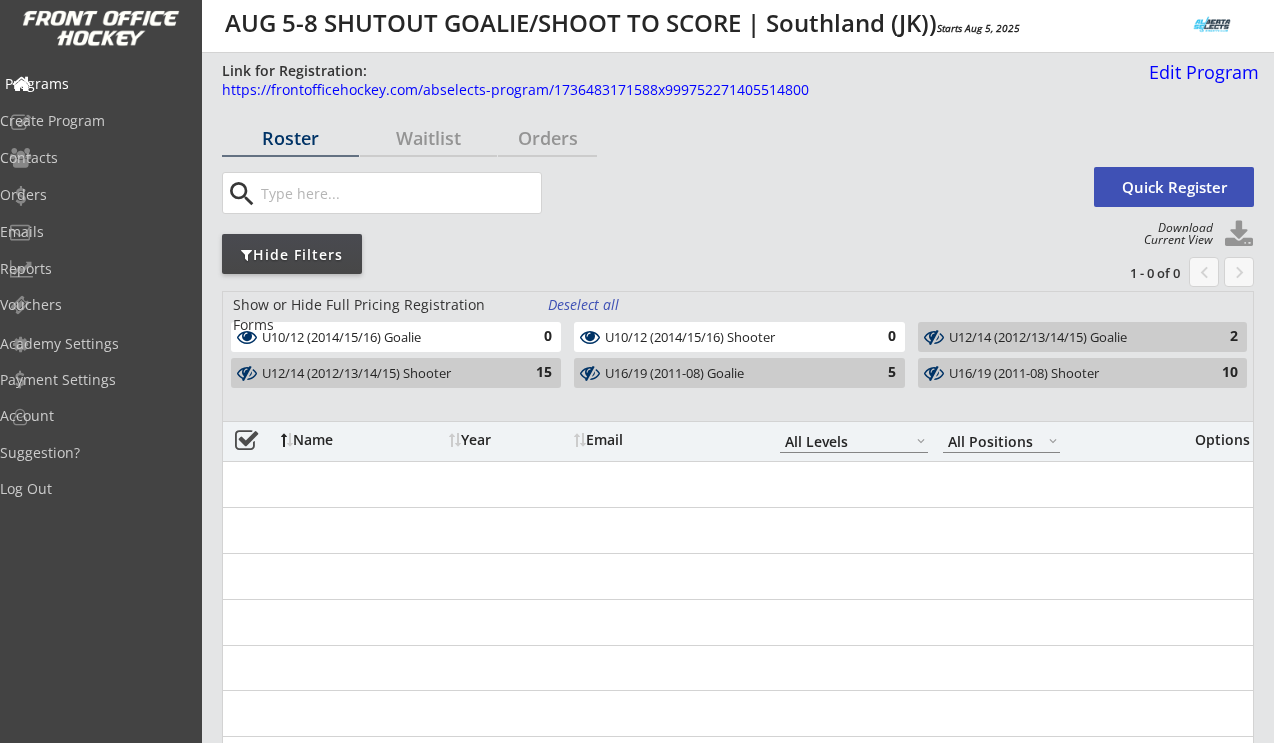 click on "Programs" at bounding box center [95, 84] 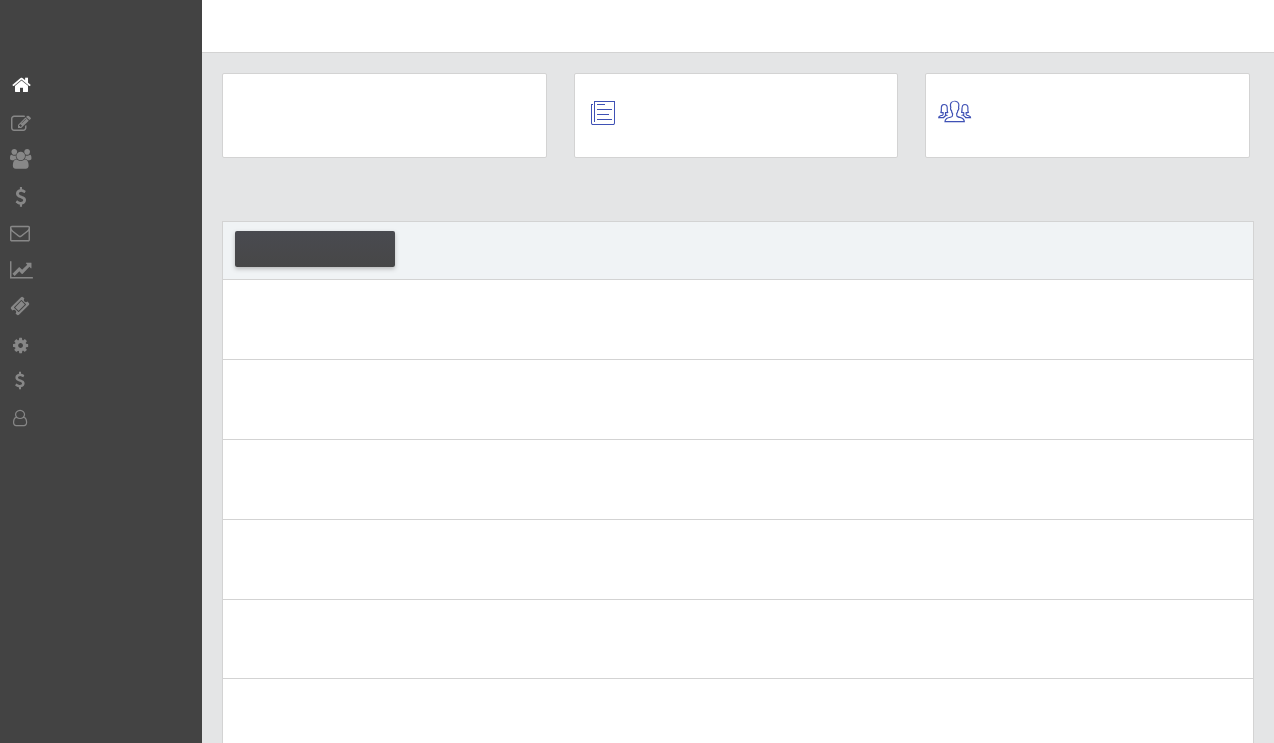 scroll, scrollTop: 0, scrollLeft: 0, axis: both 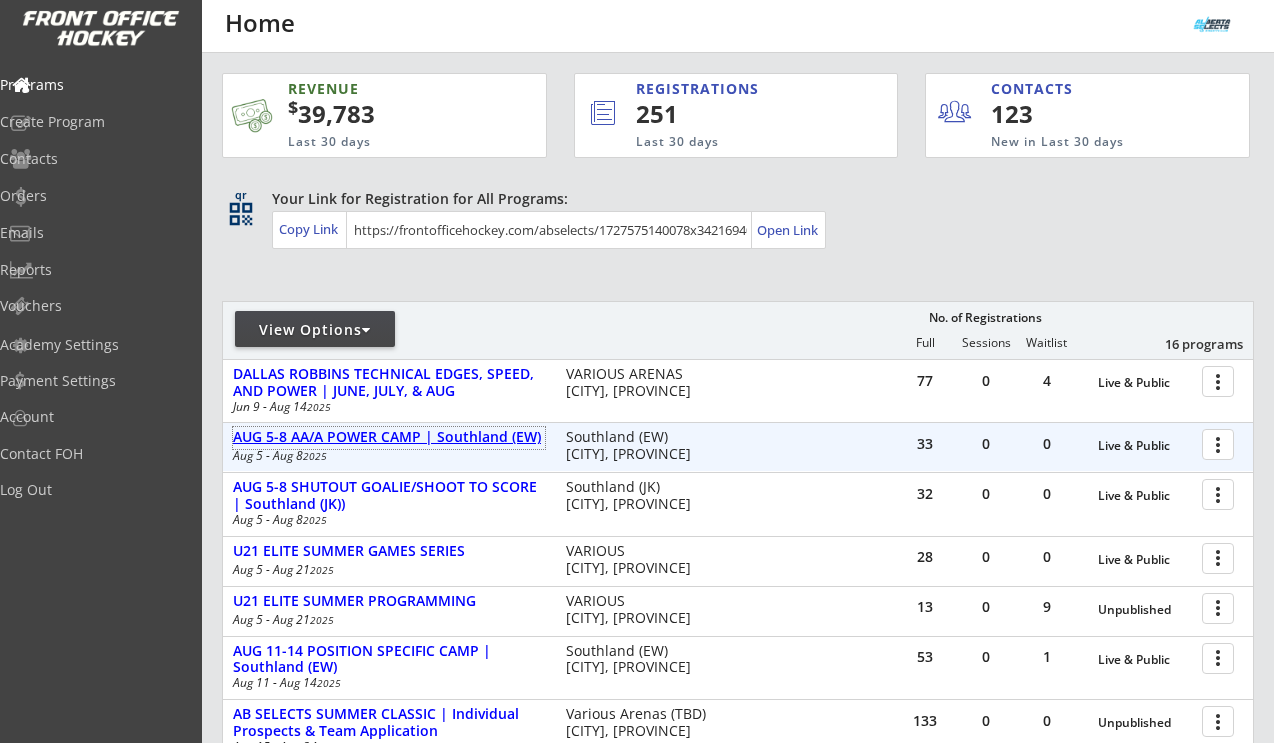 click on "AUG 5-8 AA/A POWER CAMP | Southland (EW)" at bounding box center [389, 437] 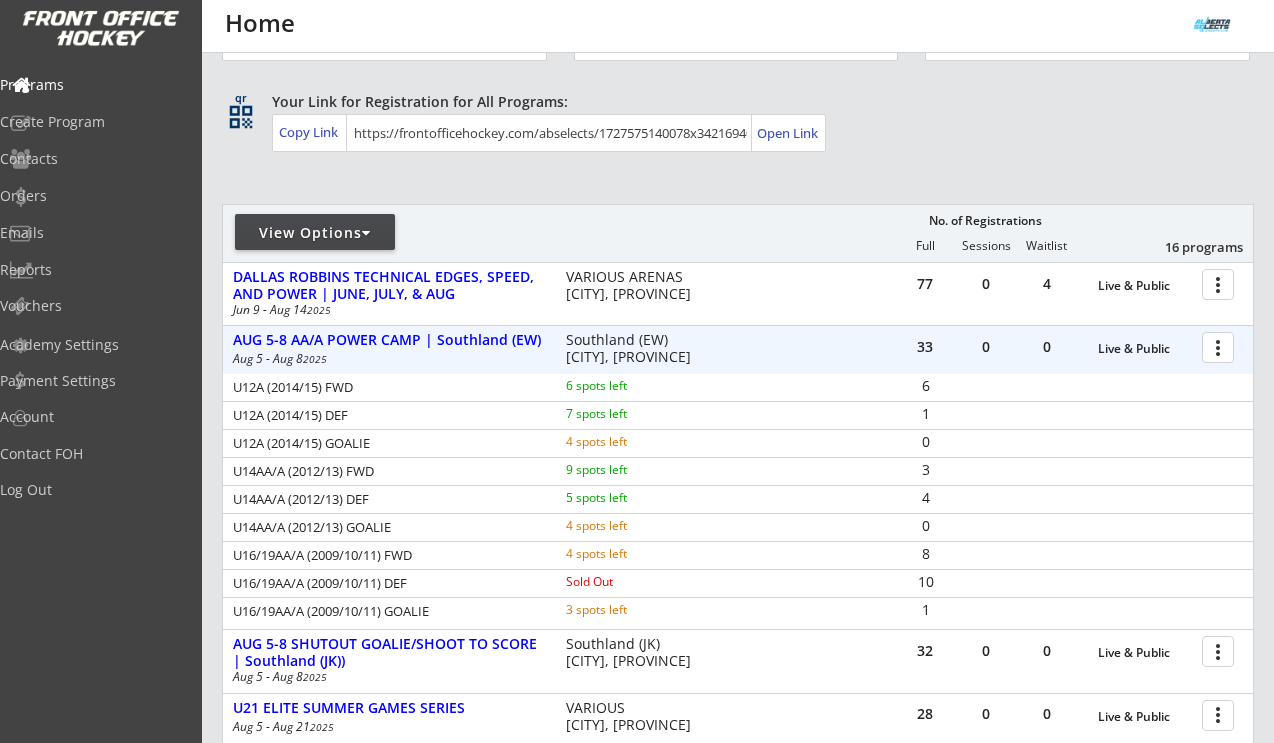 scroll, scrollTop: 102, scrollLeft: 0, axis: vertical 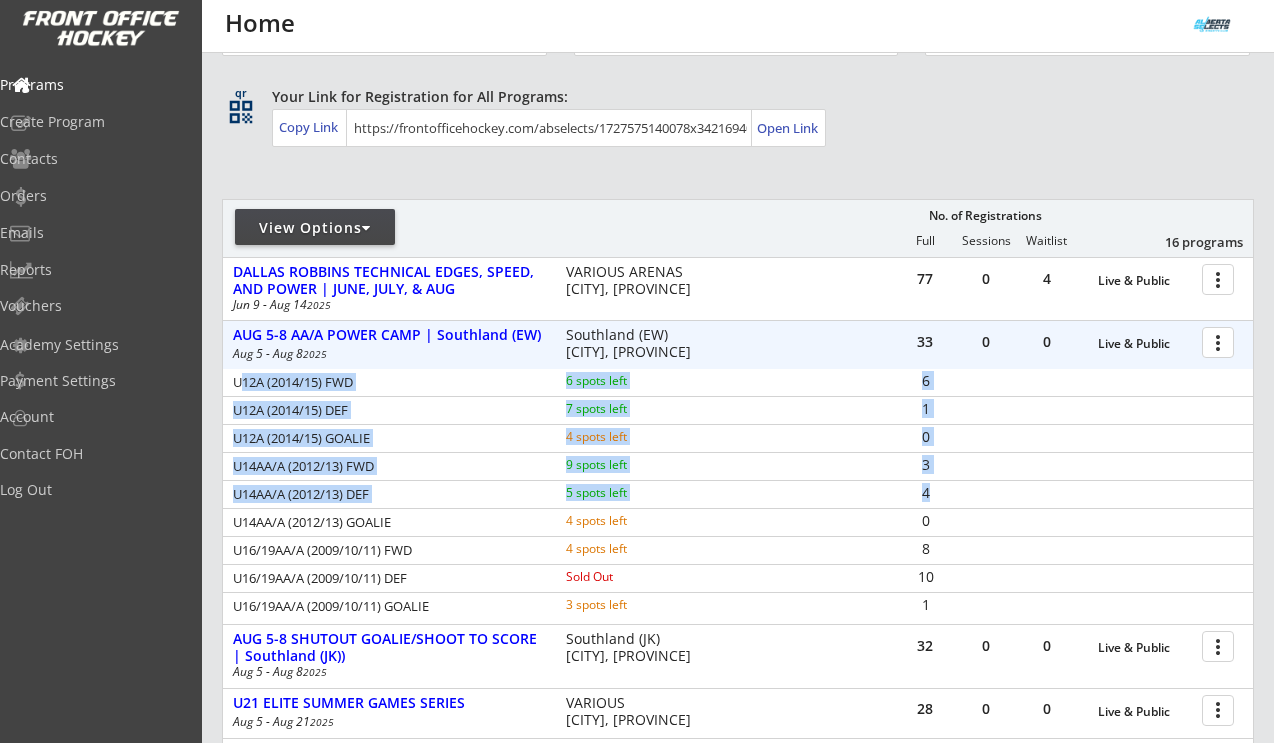 drag, startPoint x: 238, startPoint y: 386, endPoint x: 929, endPoint y: 493, distance: 699.2353 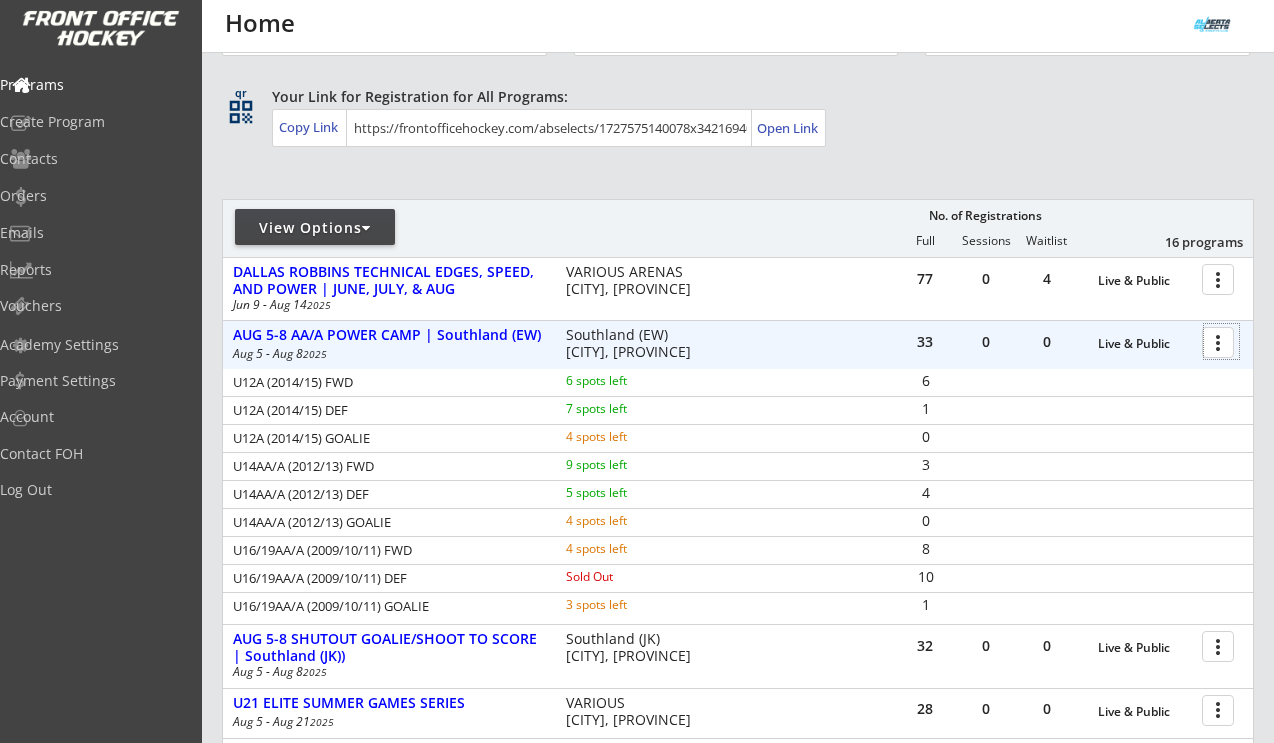 click at bounding box center [1221, 341] 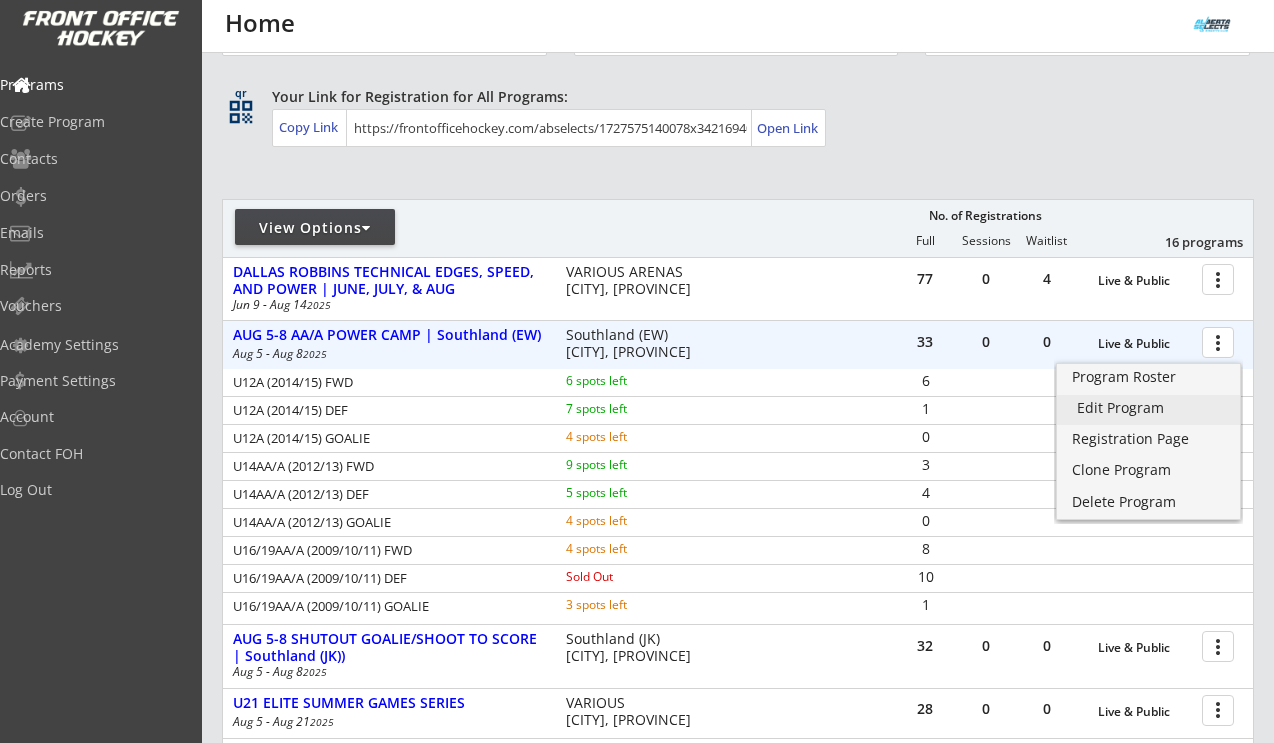 click on "Edit Program" at bounding box center (1148, 408) 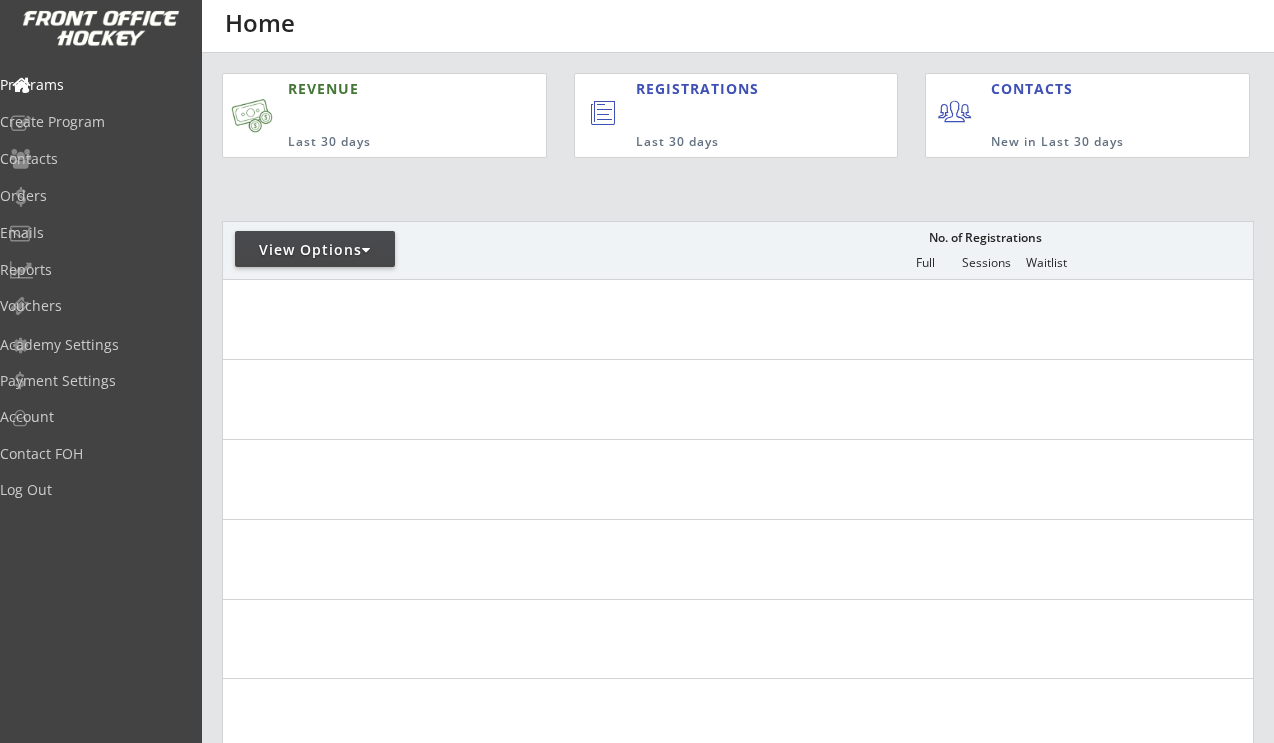 scroll, scrollTop: 0, scrollLeft: 0, axis: both 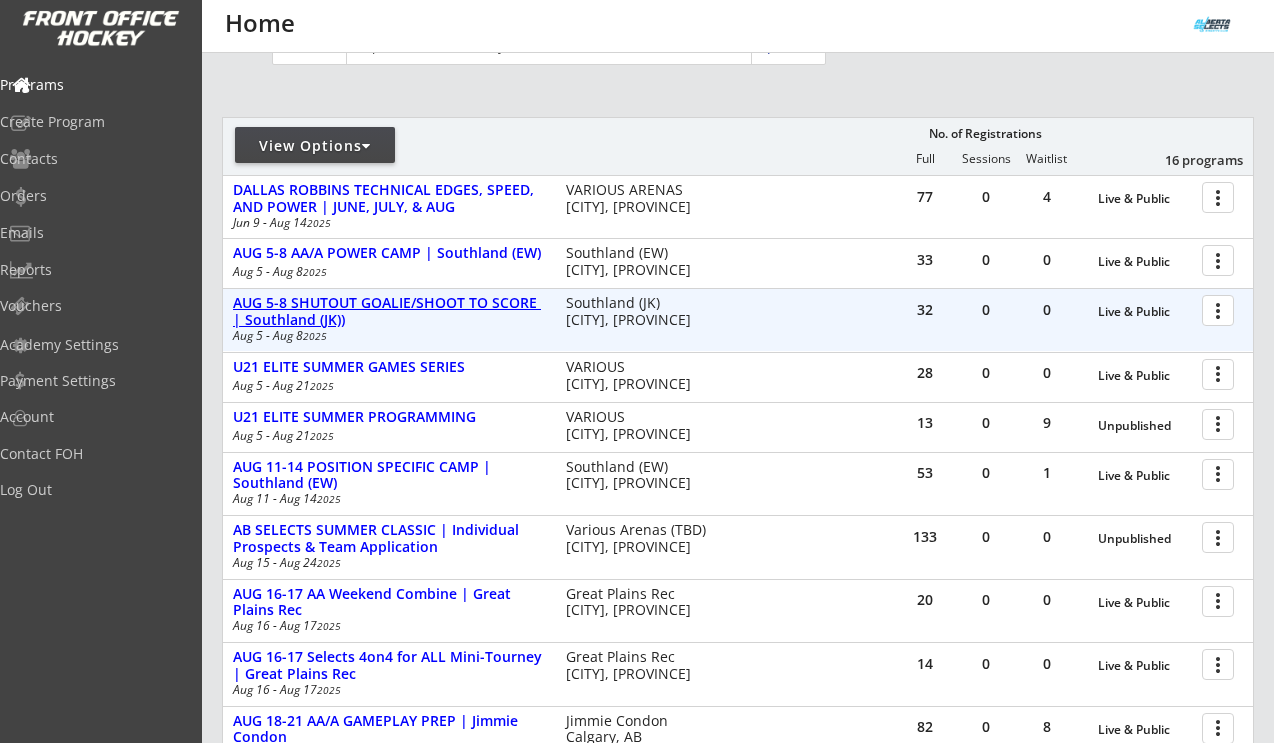 click on "AUG 5-8 SHUTOUT GOALIE/SHOOT TO SCORE | Southland (JK))" at bounding box center [389, 312] 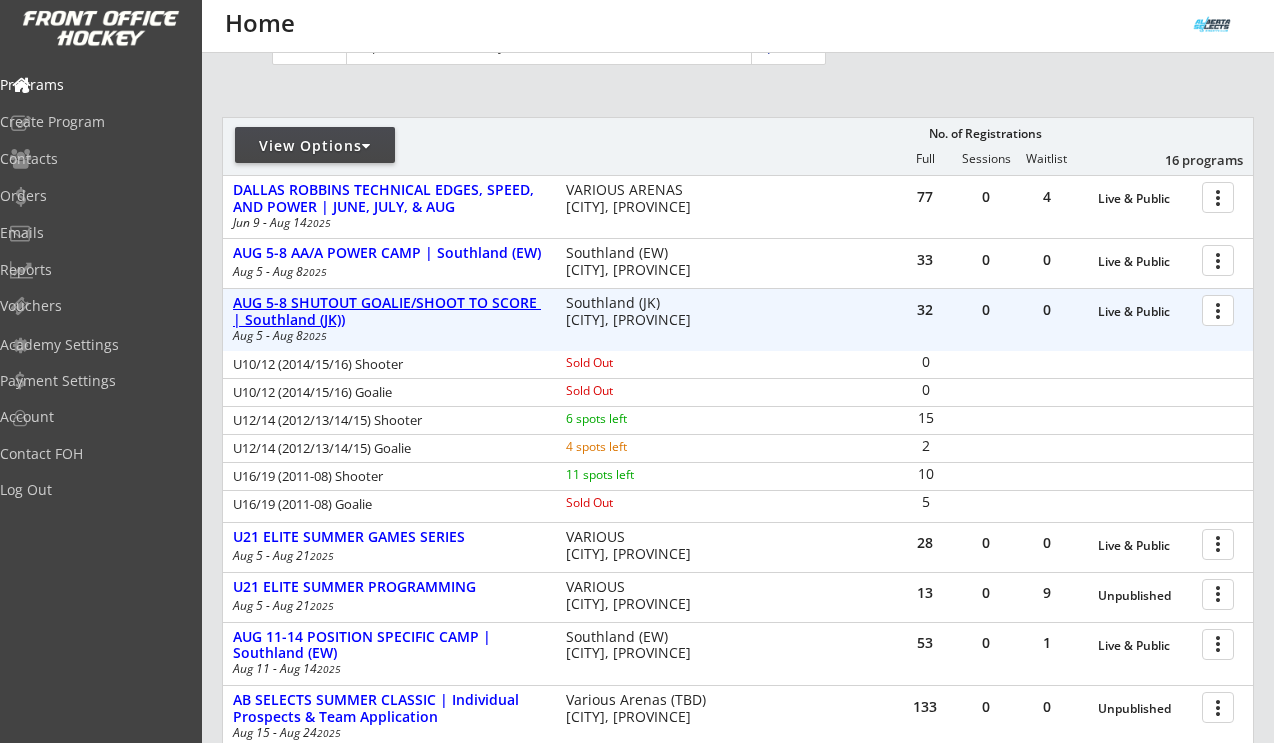 click on "AUG 5-8 SHUTOUT GOALIE/SHOOT TO SCORE | Southland (JK))" at bounding box center [389, 312] 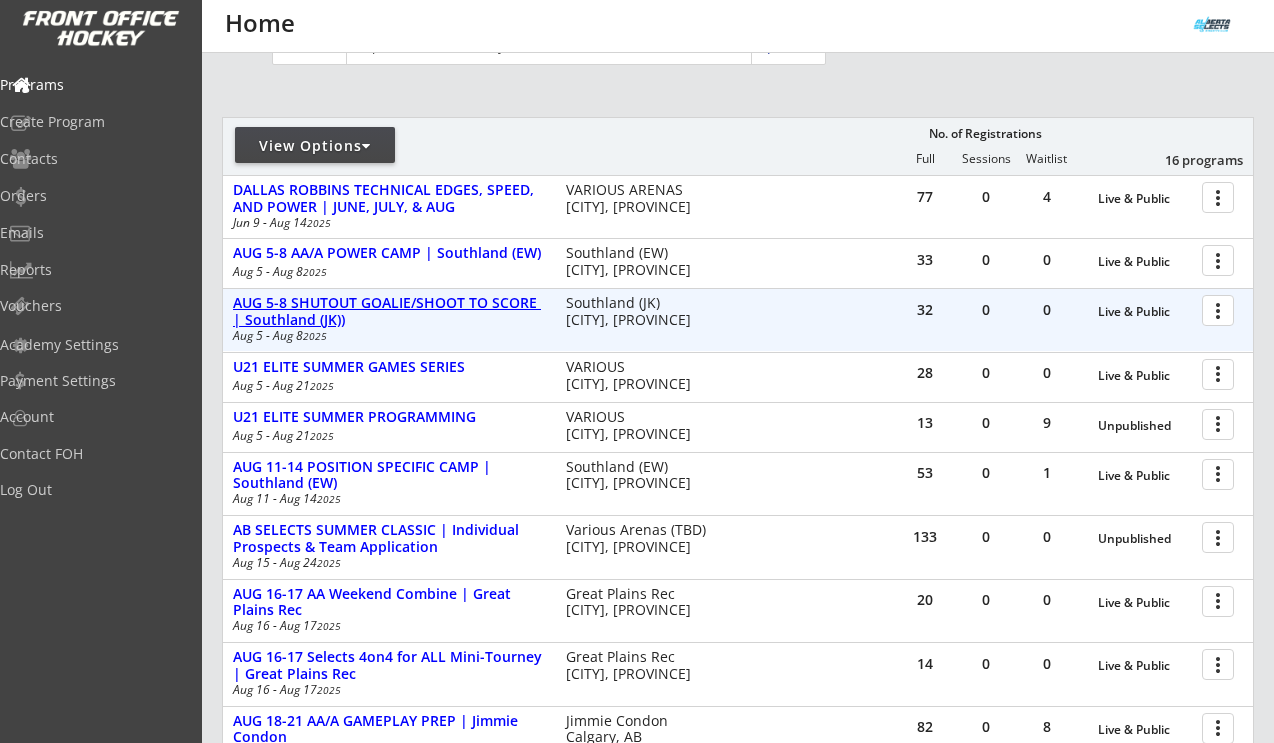 click on "AUG 5-8 SHUTOUT GOALIE/SHOOT TO SCORE | Southland (JK))" at bounding box center (389, 312) 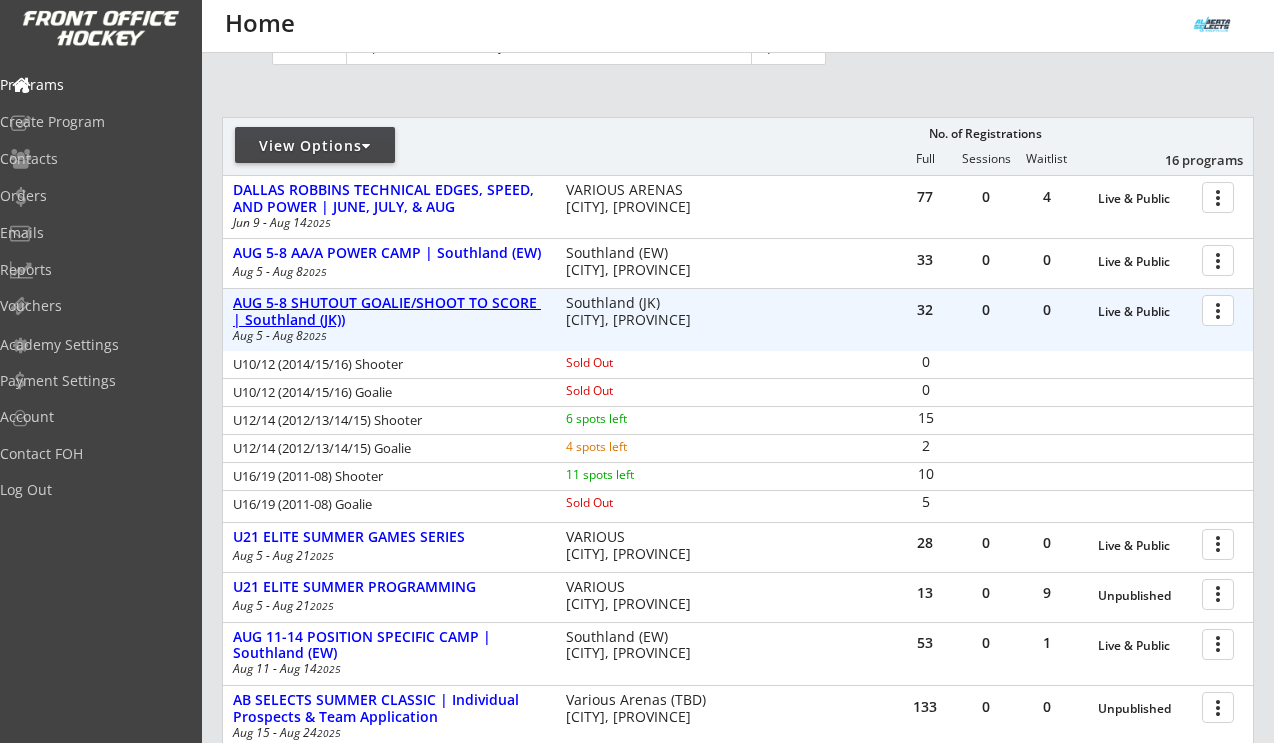 click on "AUG 5-8 SHUTOUT GOALIE/SHOOT TO SCORE | Southland (JK))" at bounding box center [389, 312] 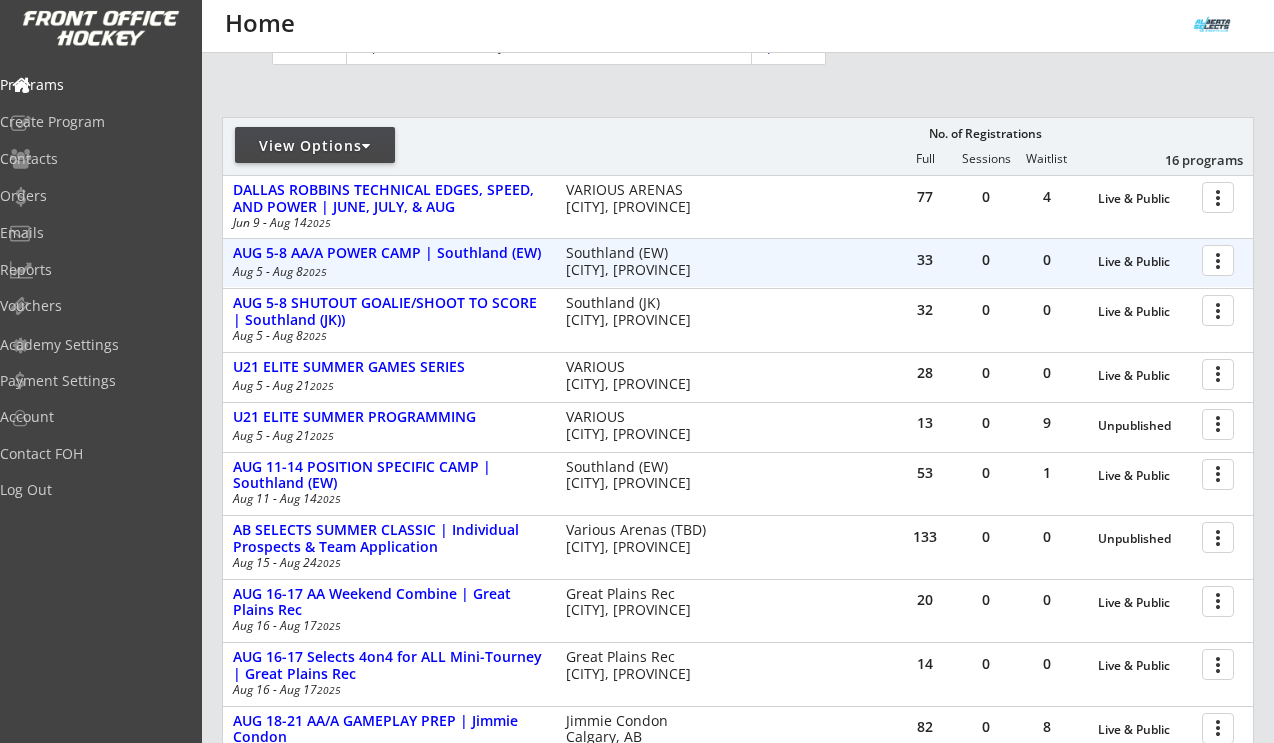 click on "AUG 5-8 AA/A POWER CAMP | Southland (EW)" at bounding box center [389, 253] 